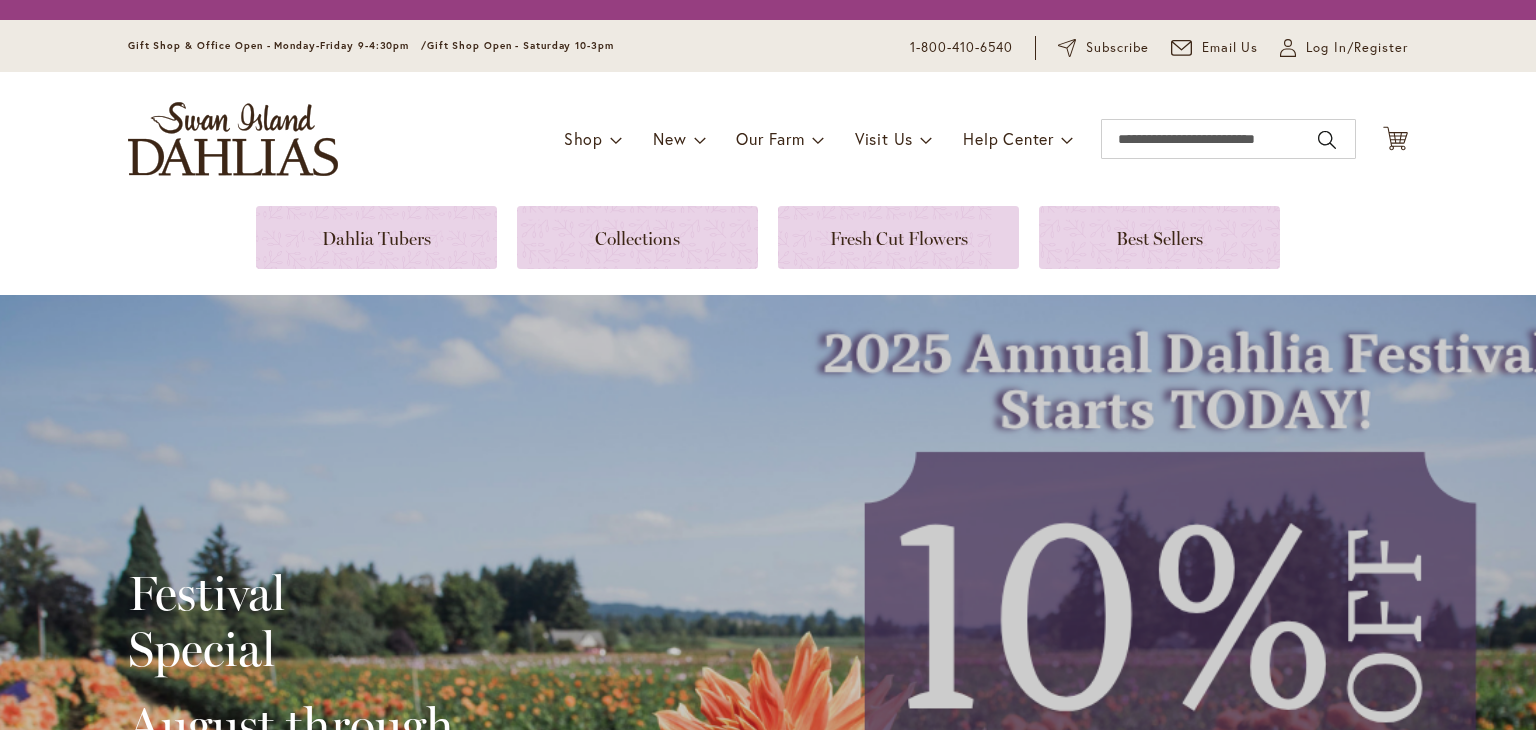scroll, scrollTop: 0, scrollLeft: 0, axis: both 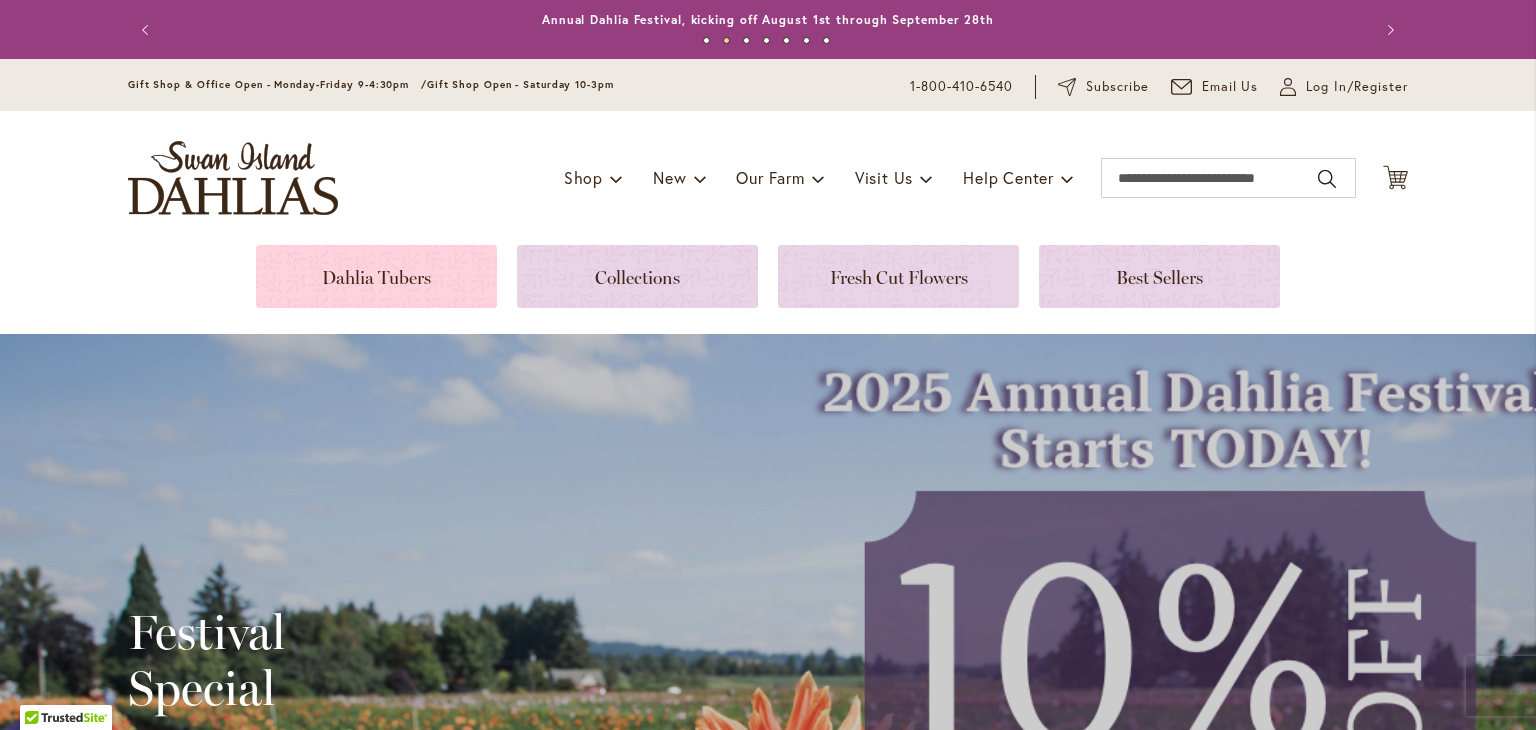 click at bounding box center (376, 276) 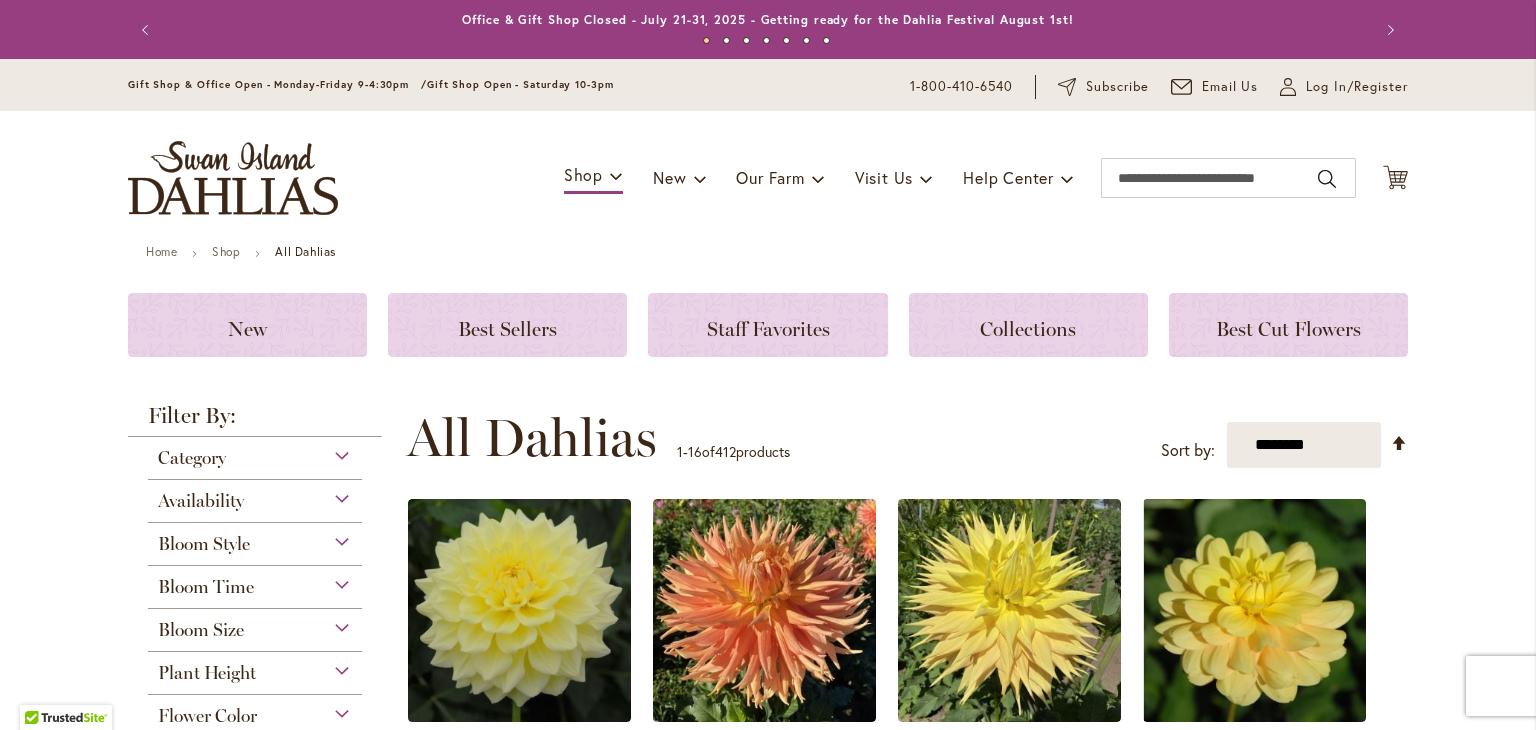 scroll, scrollTop: 0, scrollLeft: 0, axis: both 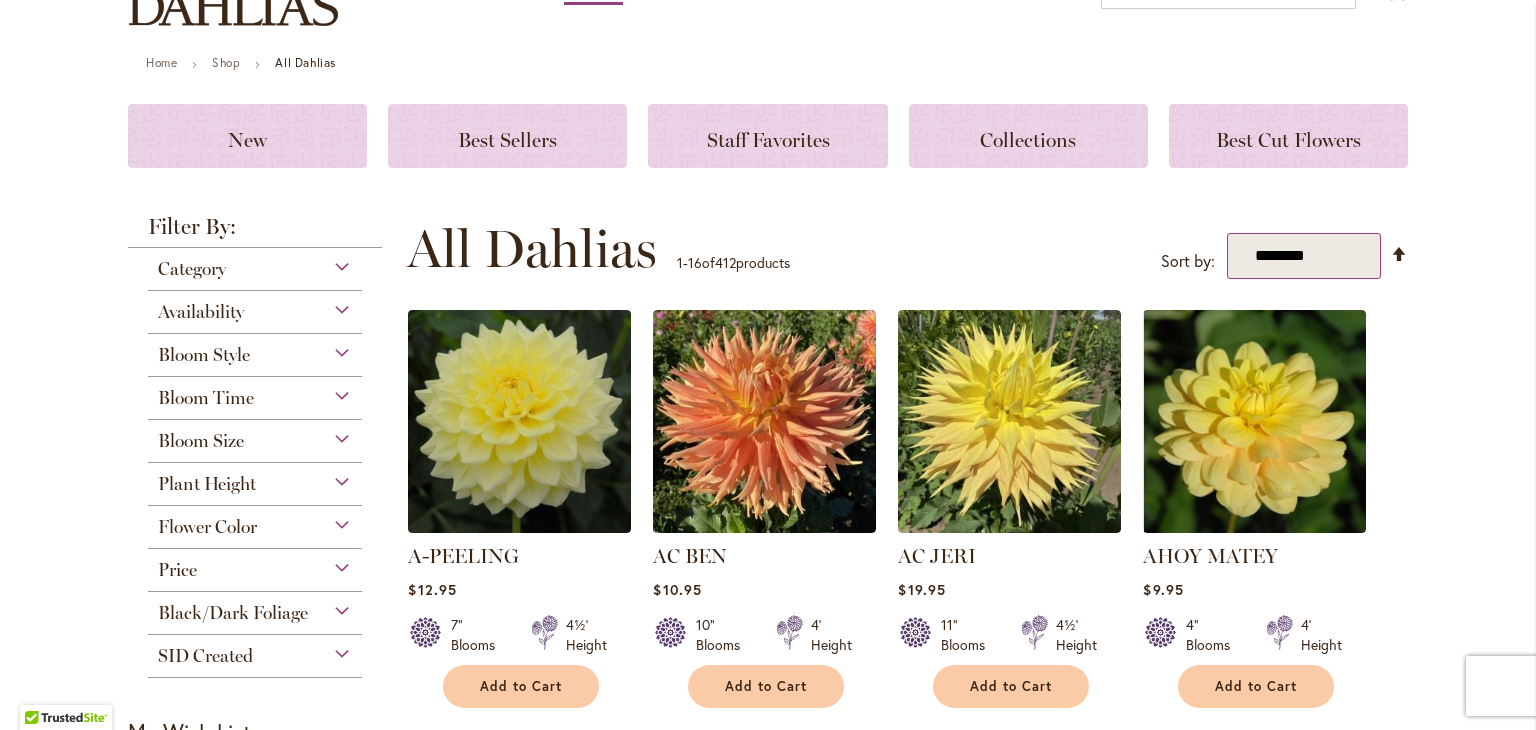 click on "**********" at bounding box center [1304, 256] 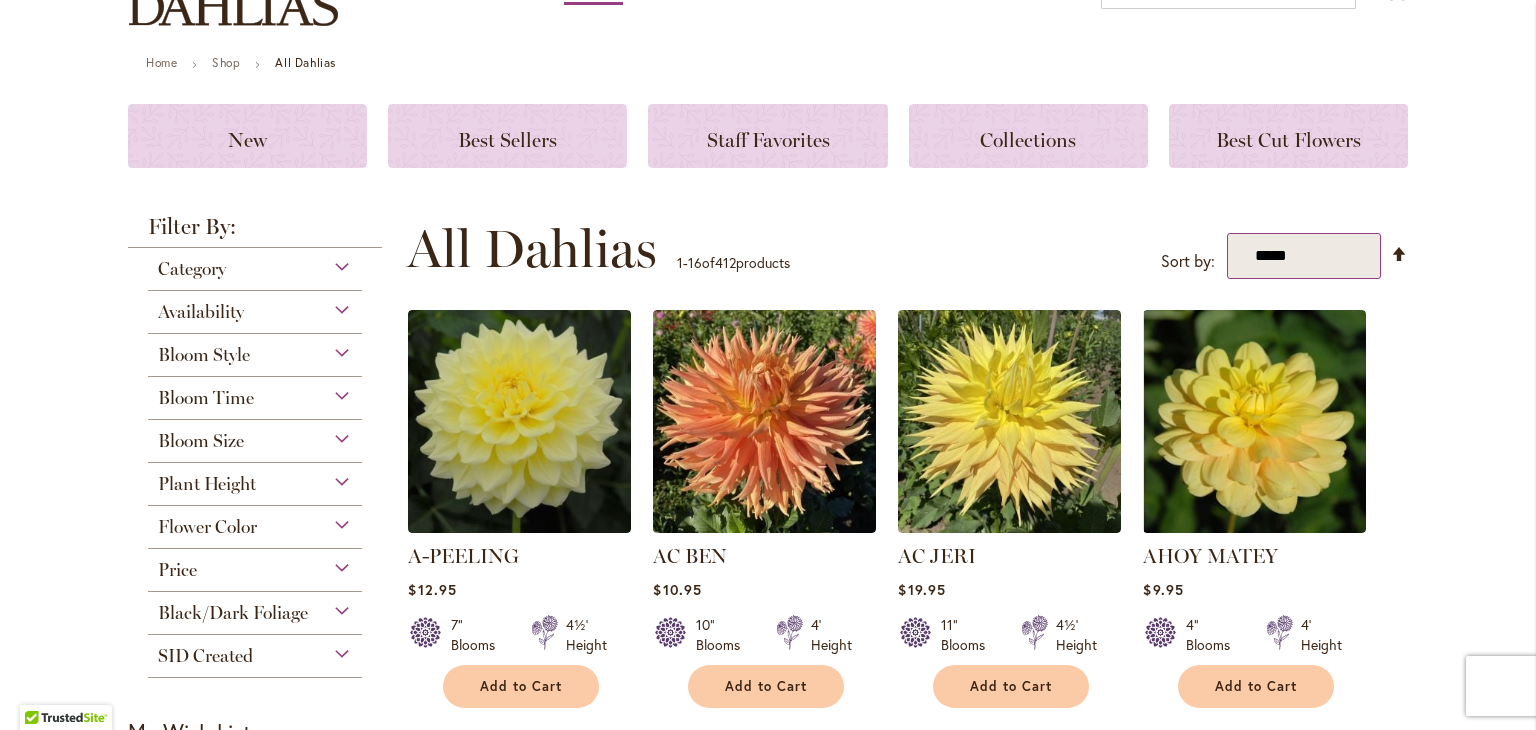 click on "**********" at bounding box center (1304, 256) 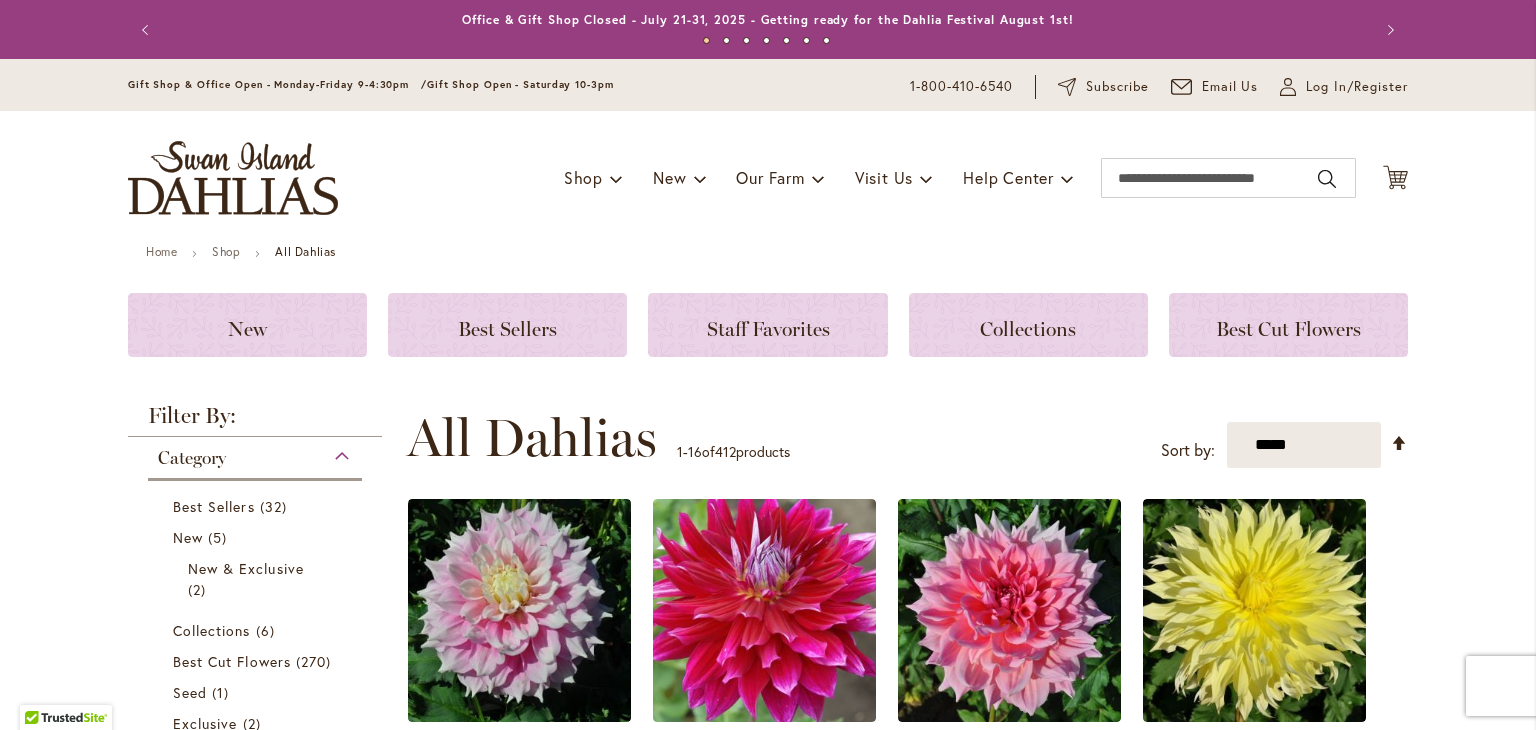 scroll, scrollTop: 0, scrollLeft: 0, axis: both 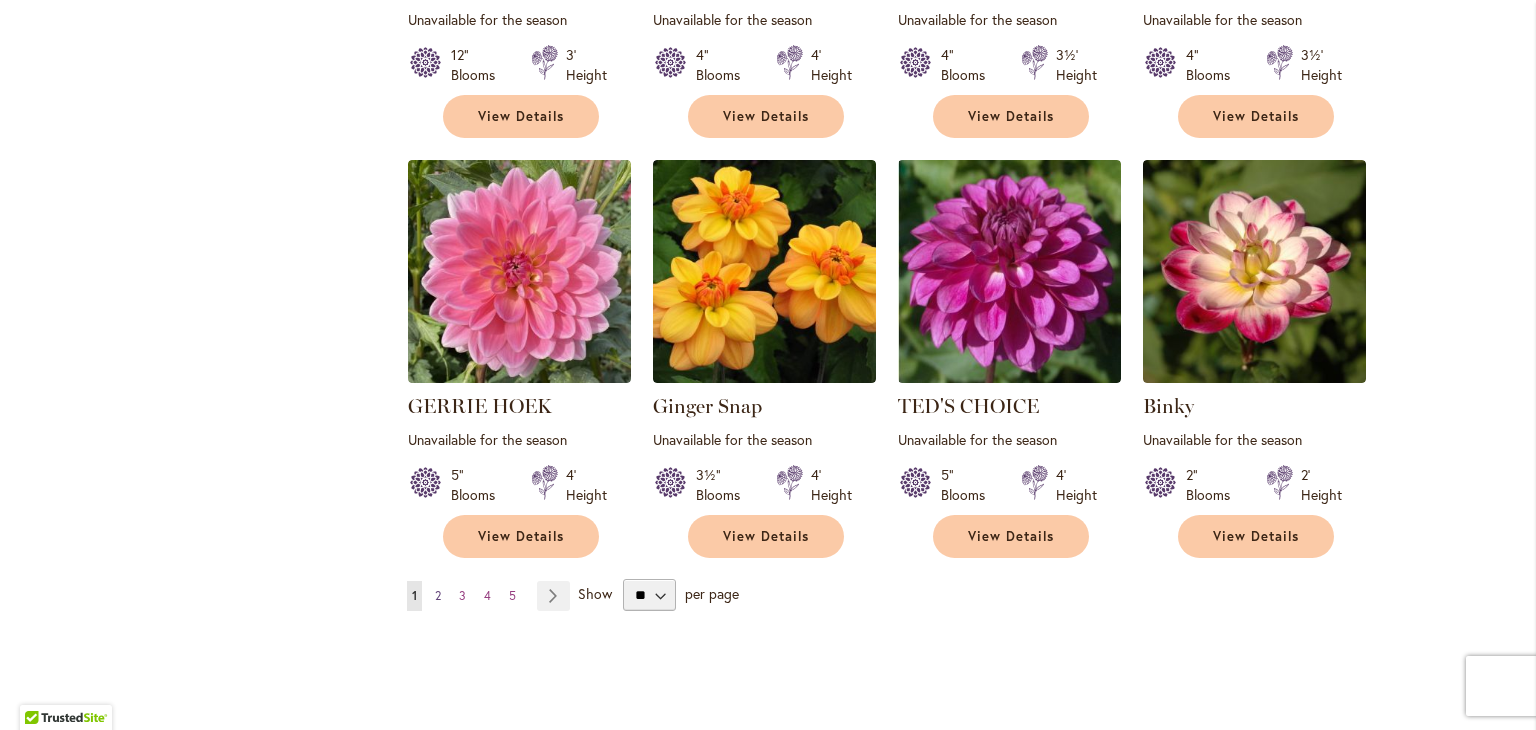 click on "2" at bounding box center (438, 595) 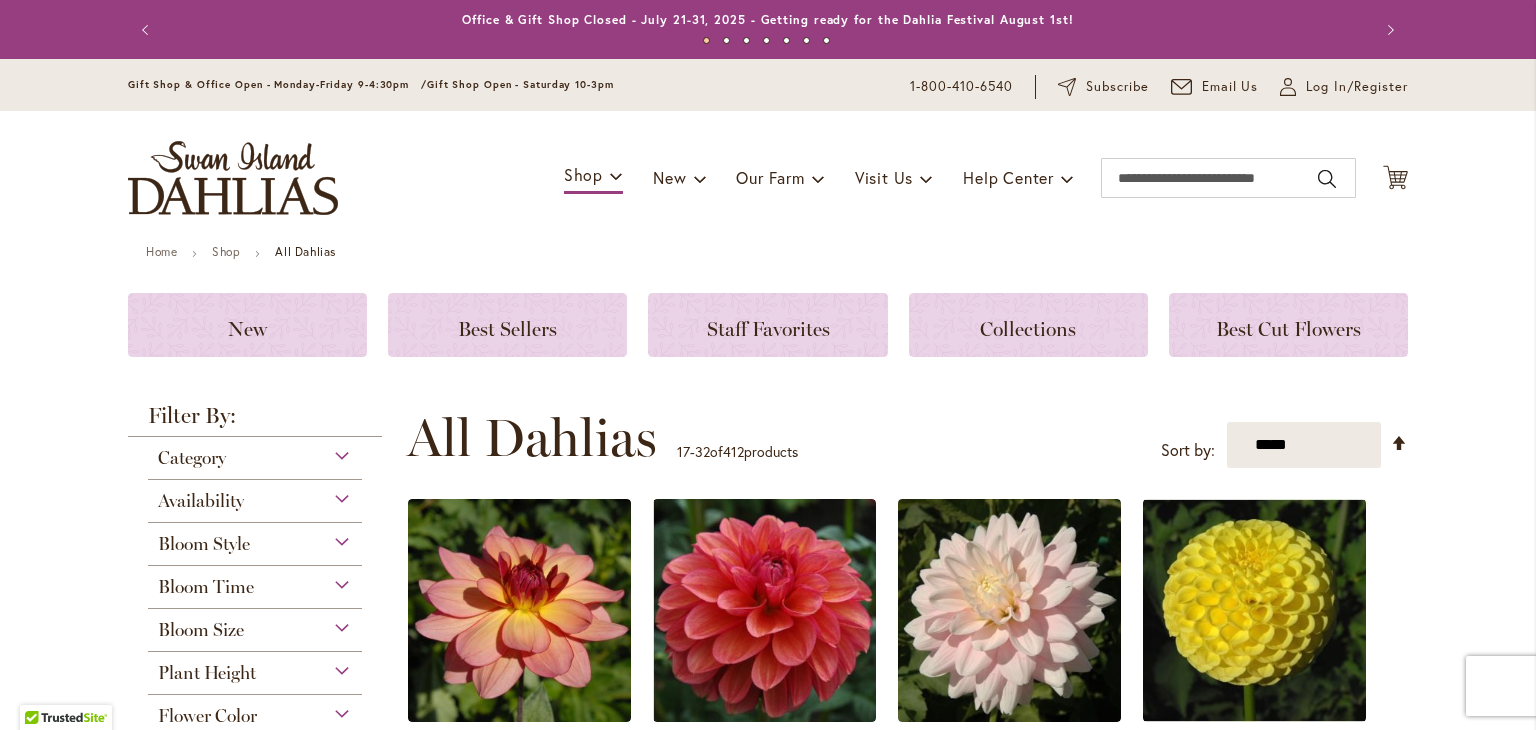 scroll, scrollTop: 0, scrollLeft: 0, axis: both 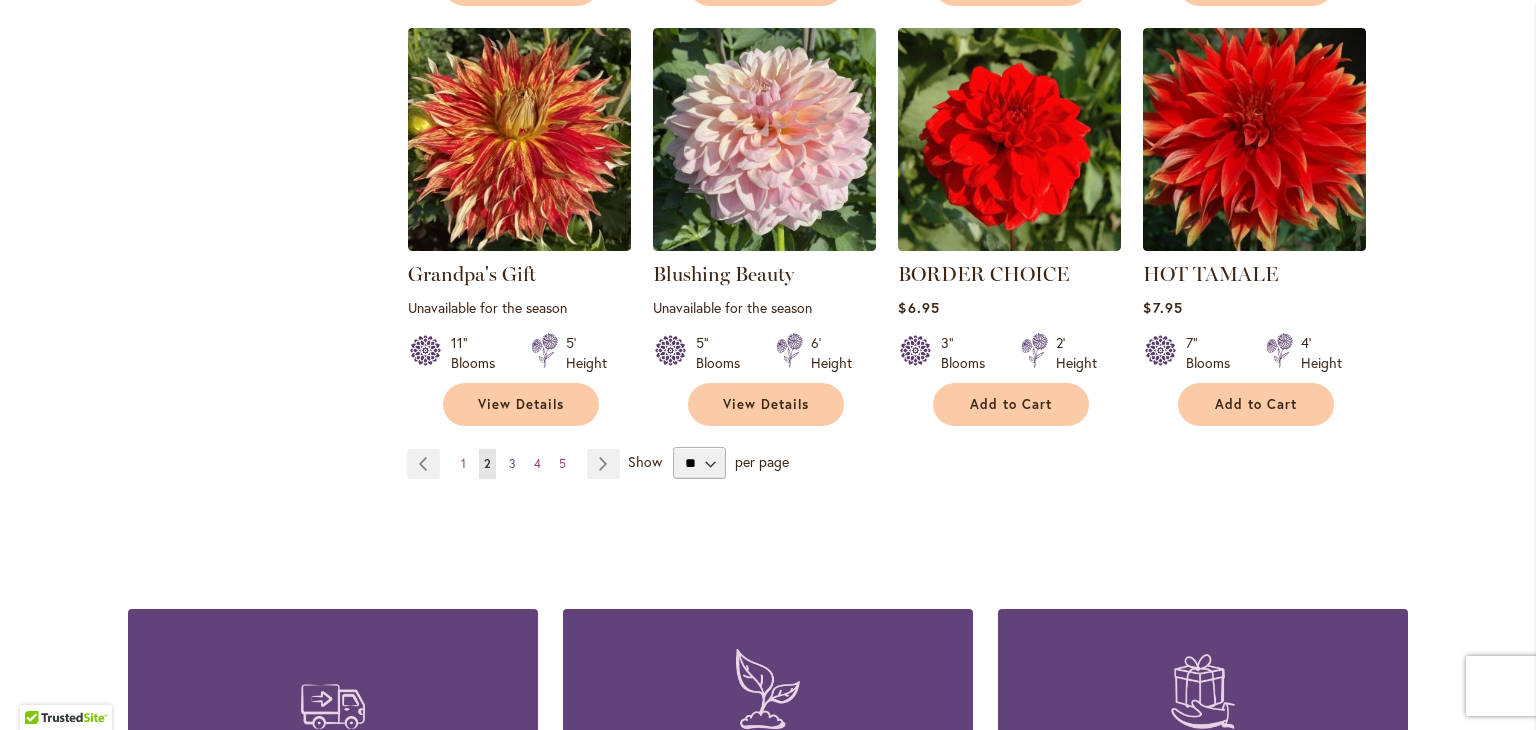 click on "3" at bounding box center (512, 463) 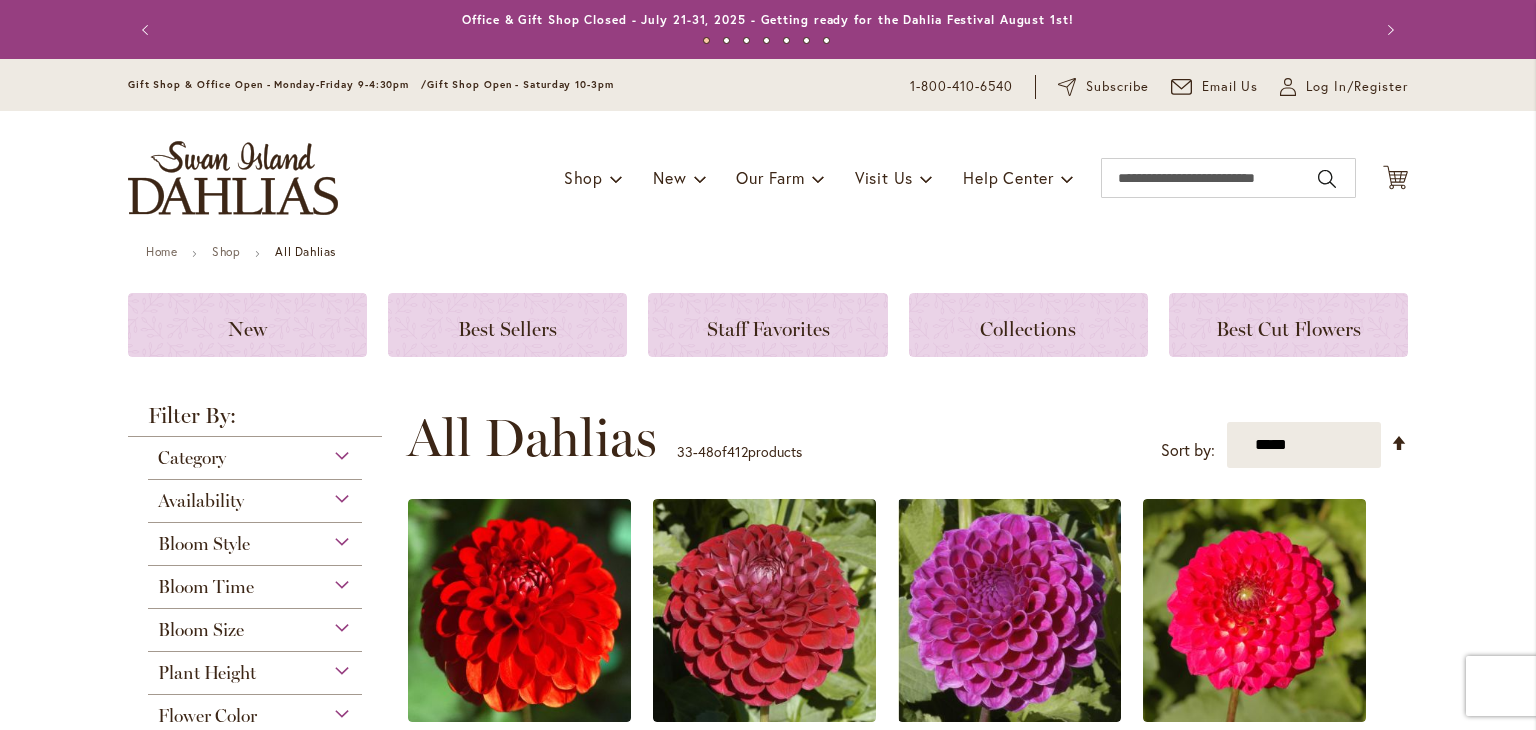 scroll, scrollTop: 0, scrollLeft: 0, axis: both 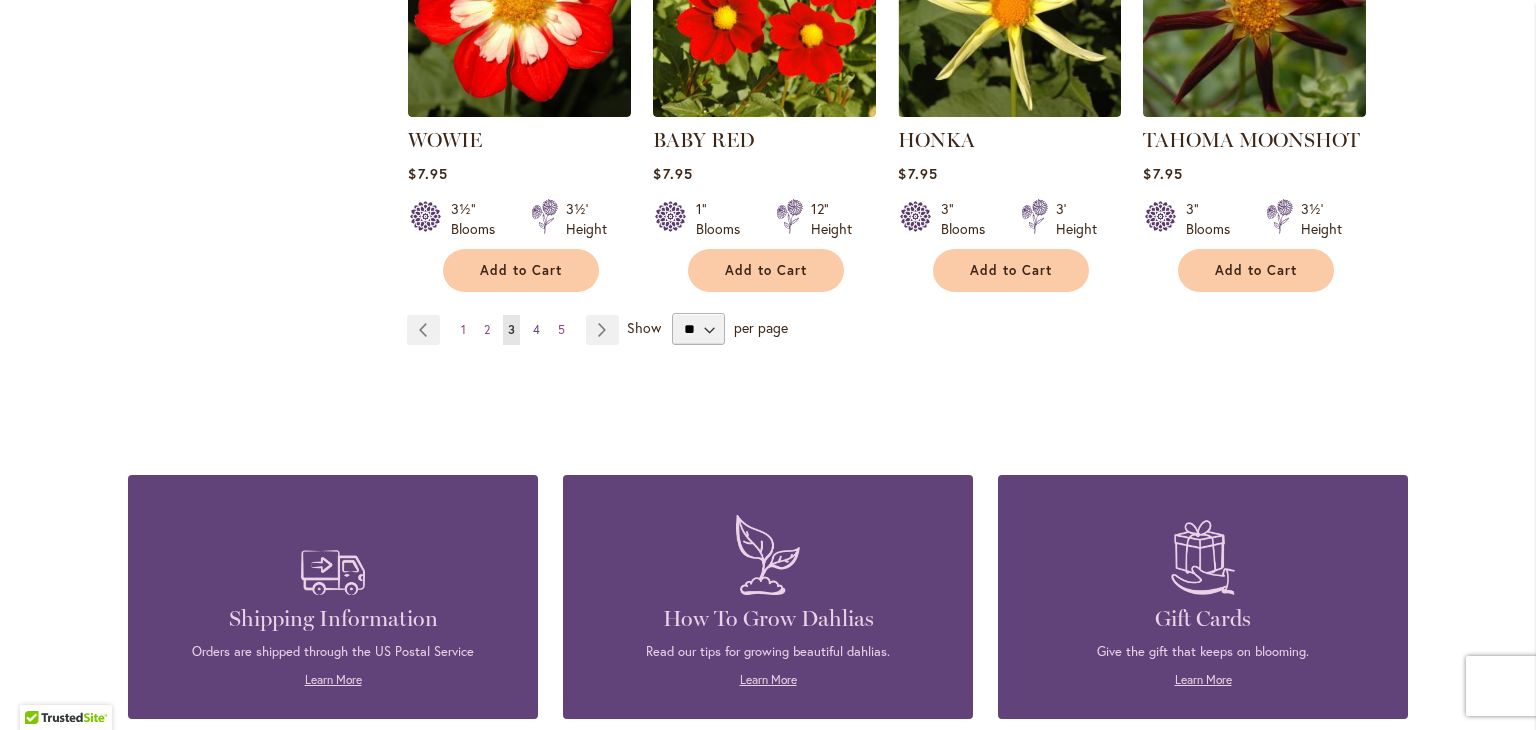 click on "4" at bounding box center [536, 329] 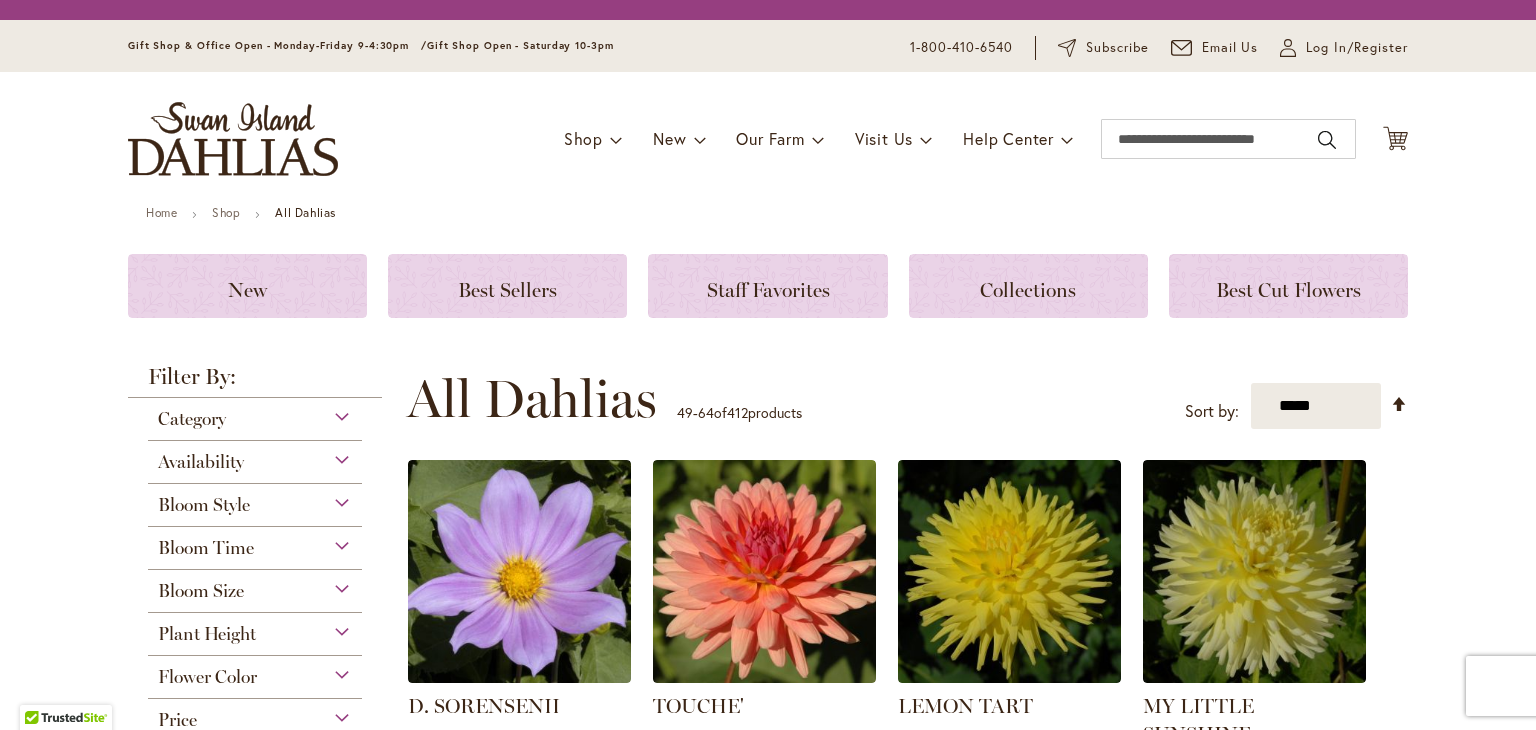scroll, scrollTop: 0, scrollLeft: 0, axis: both 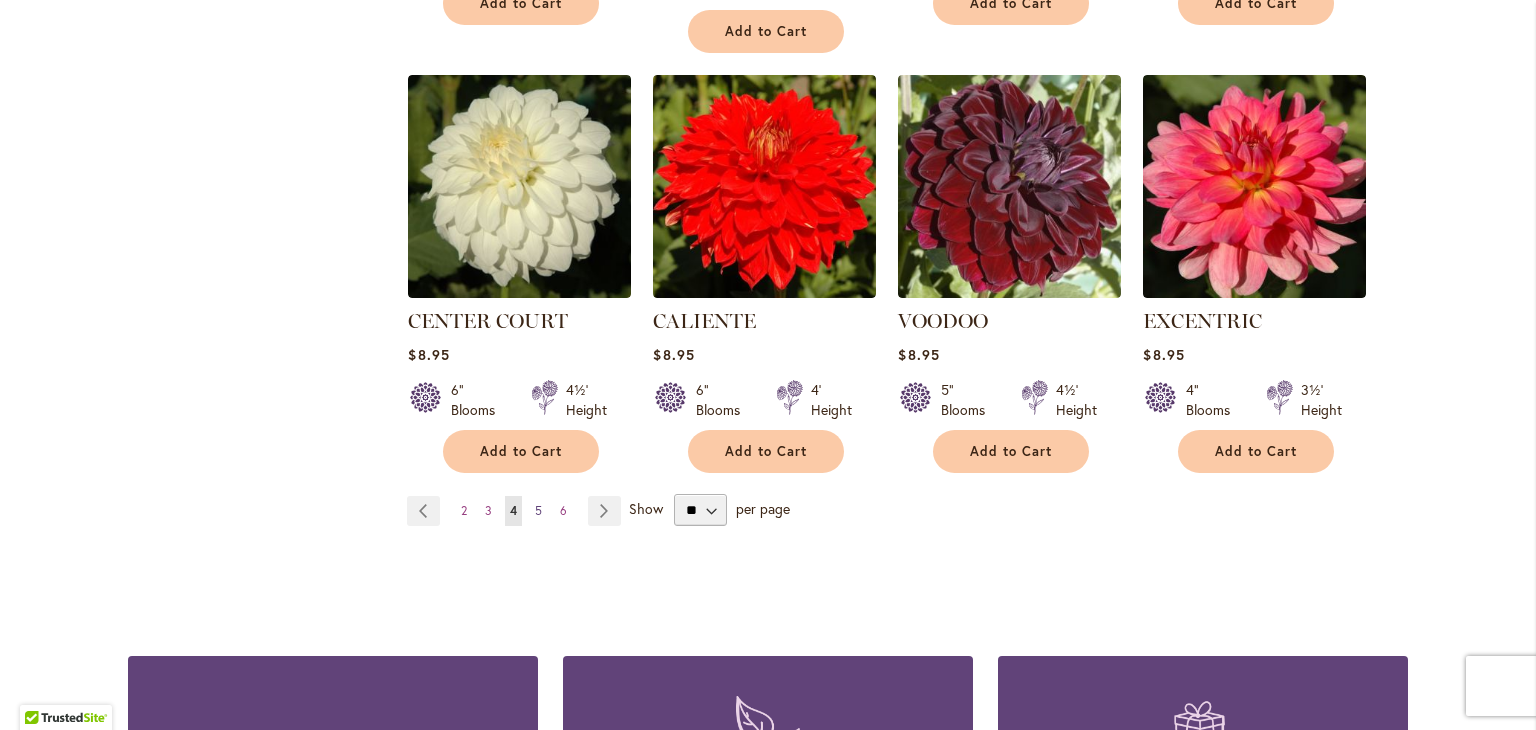 click on "5" at bounding box center [538, 510] 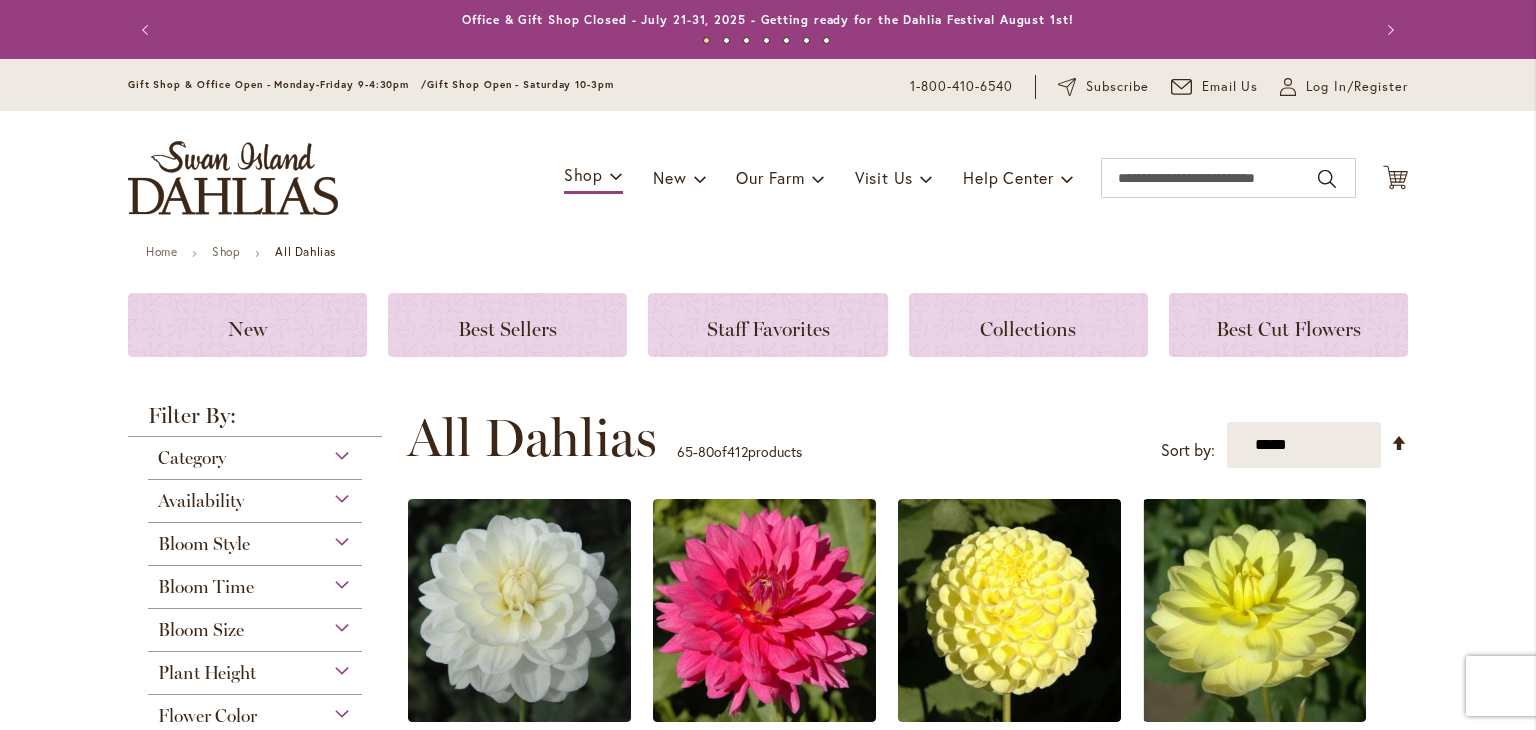scroll, scrollTop: 0, scrollLeft: 0, axis: both 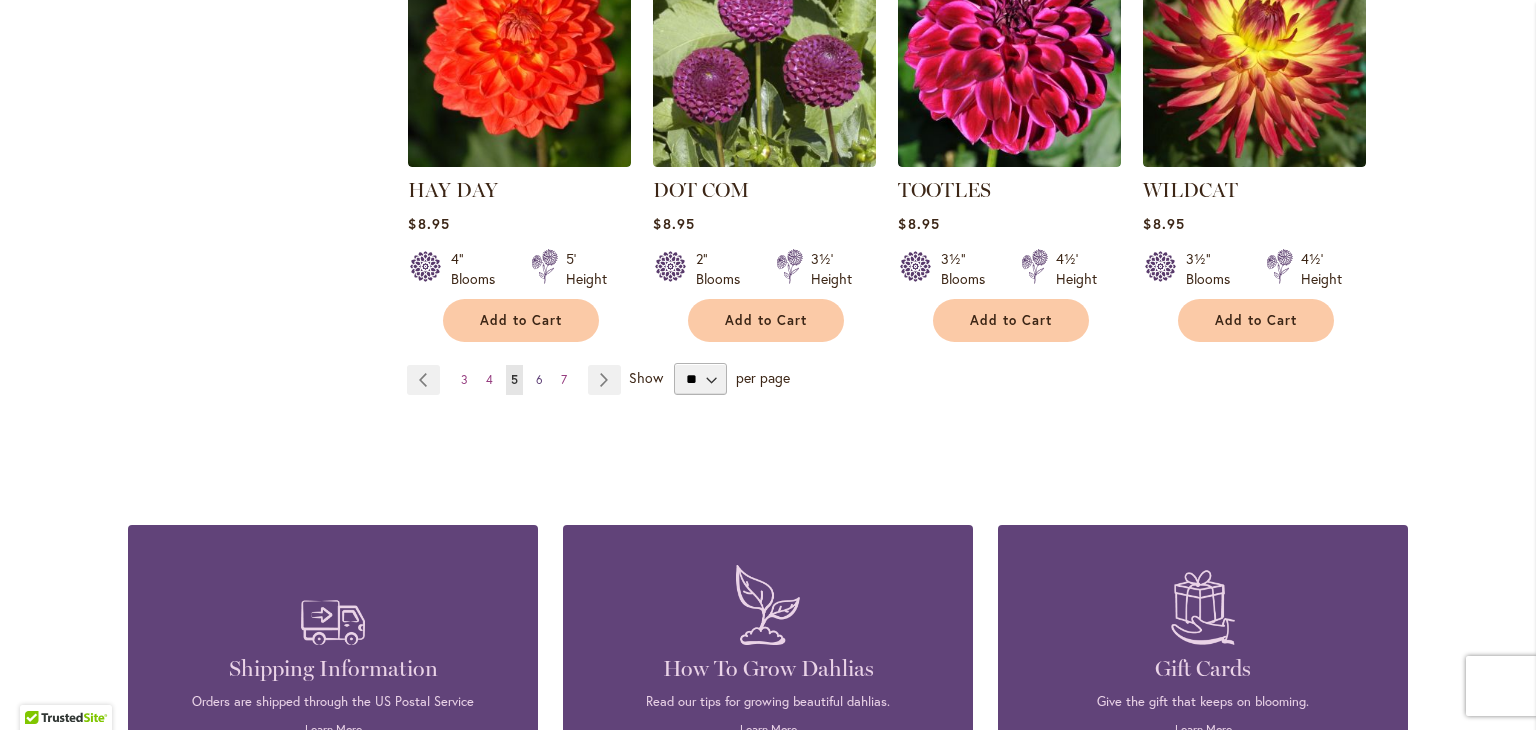 click on "6" at bounding box center (539, 379) 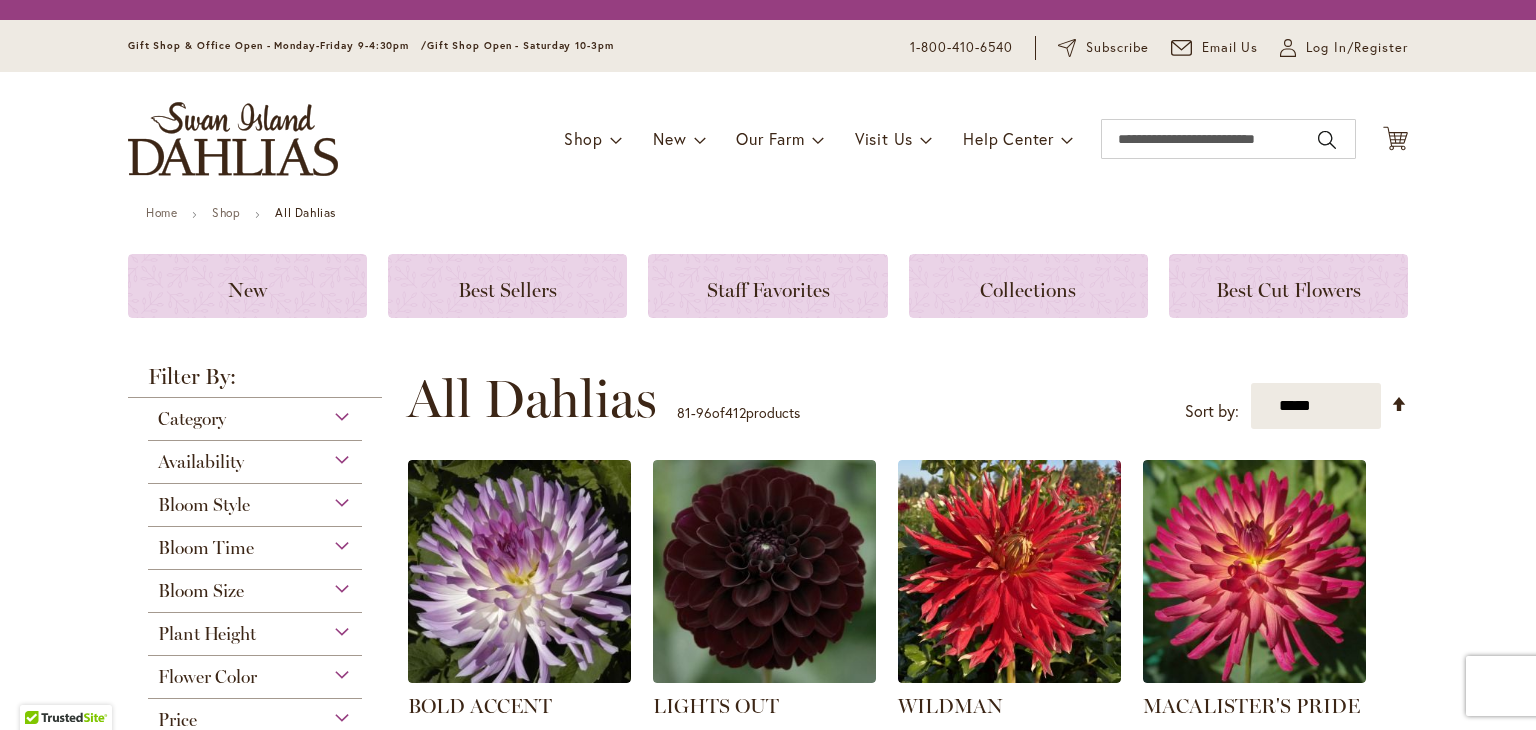 scroll, scrollTop: 0, scrollLeft: 0, axis: both 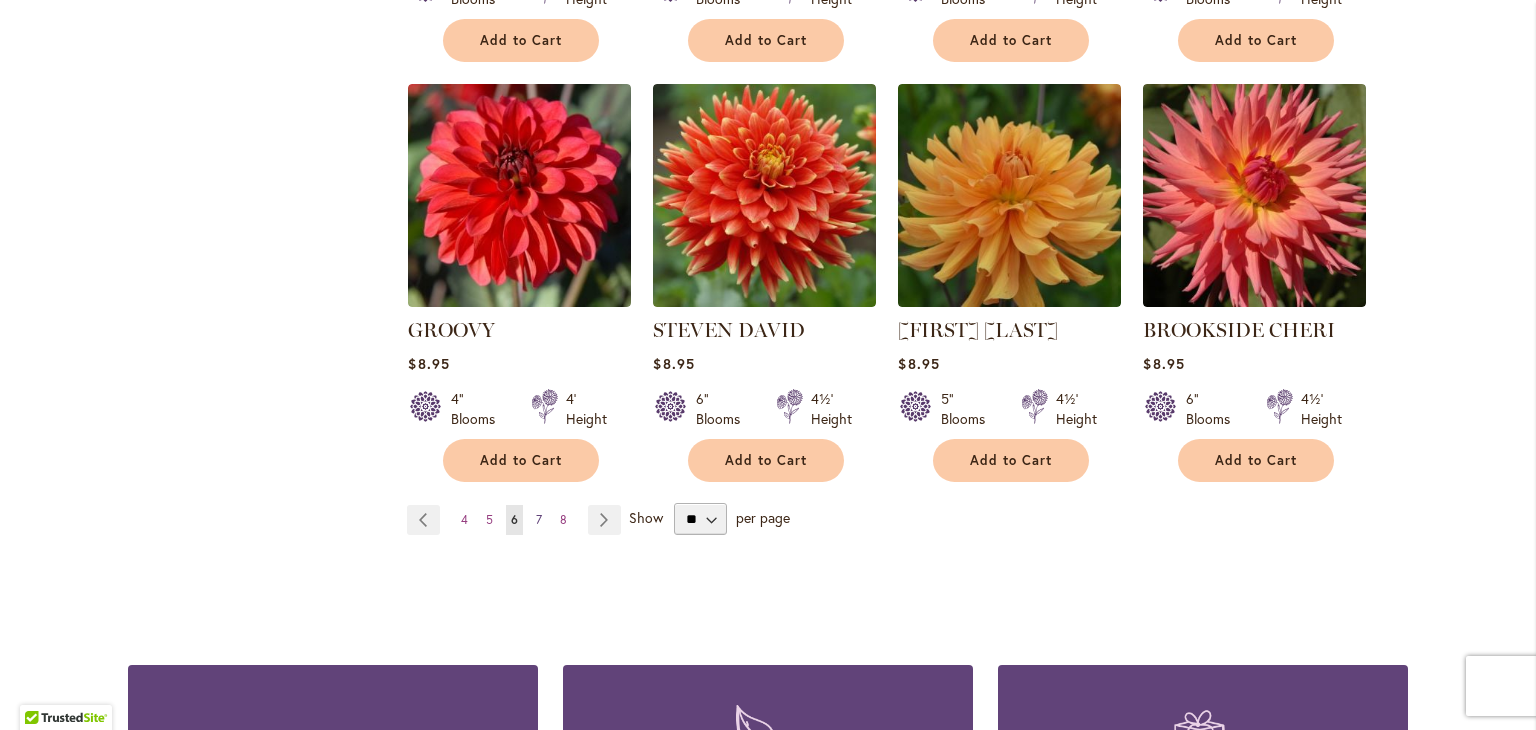 click on "7" at bounding box center (539, 519) 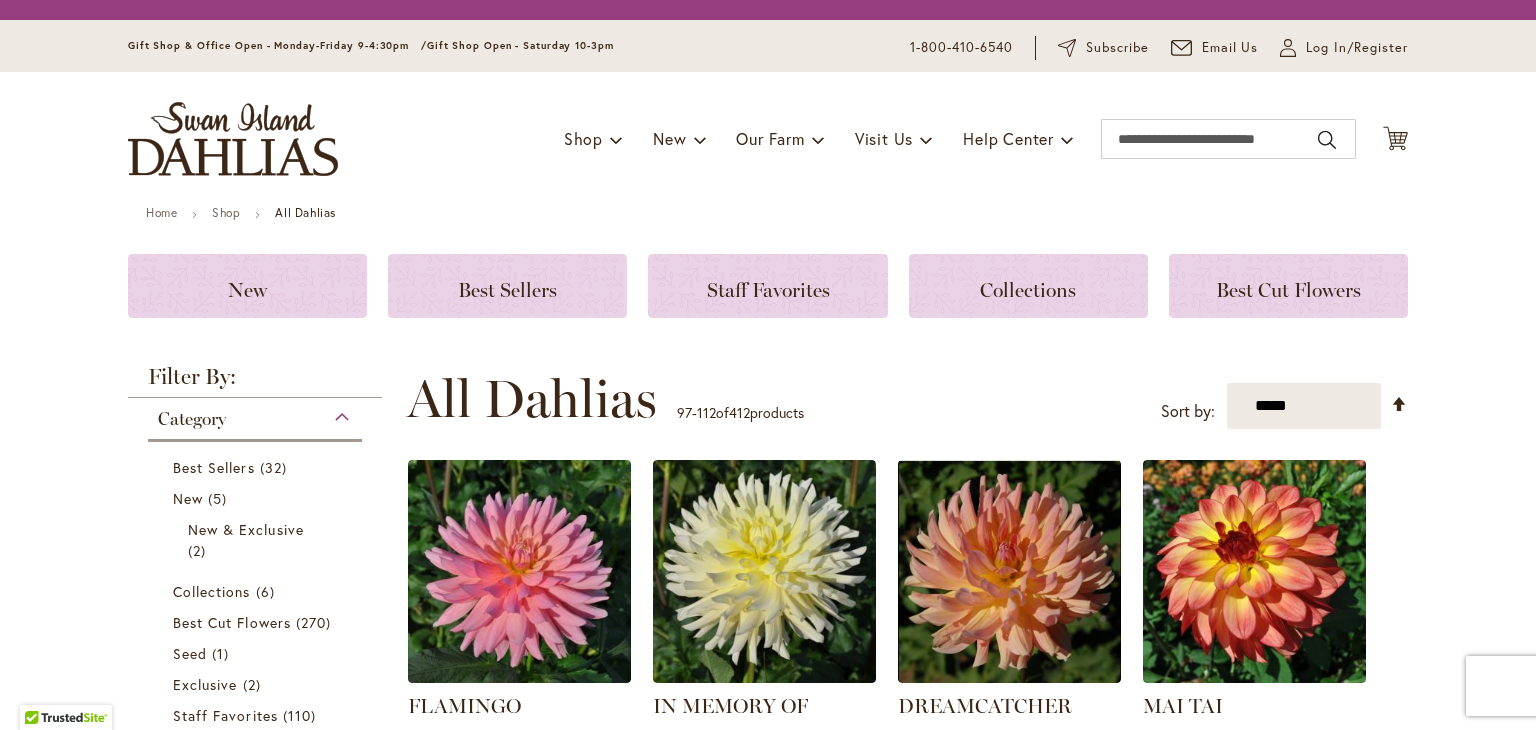 scroll, scrollTop: 0, scrollLeft: 0, axis: both 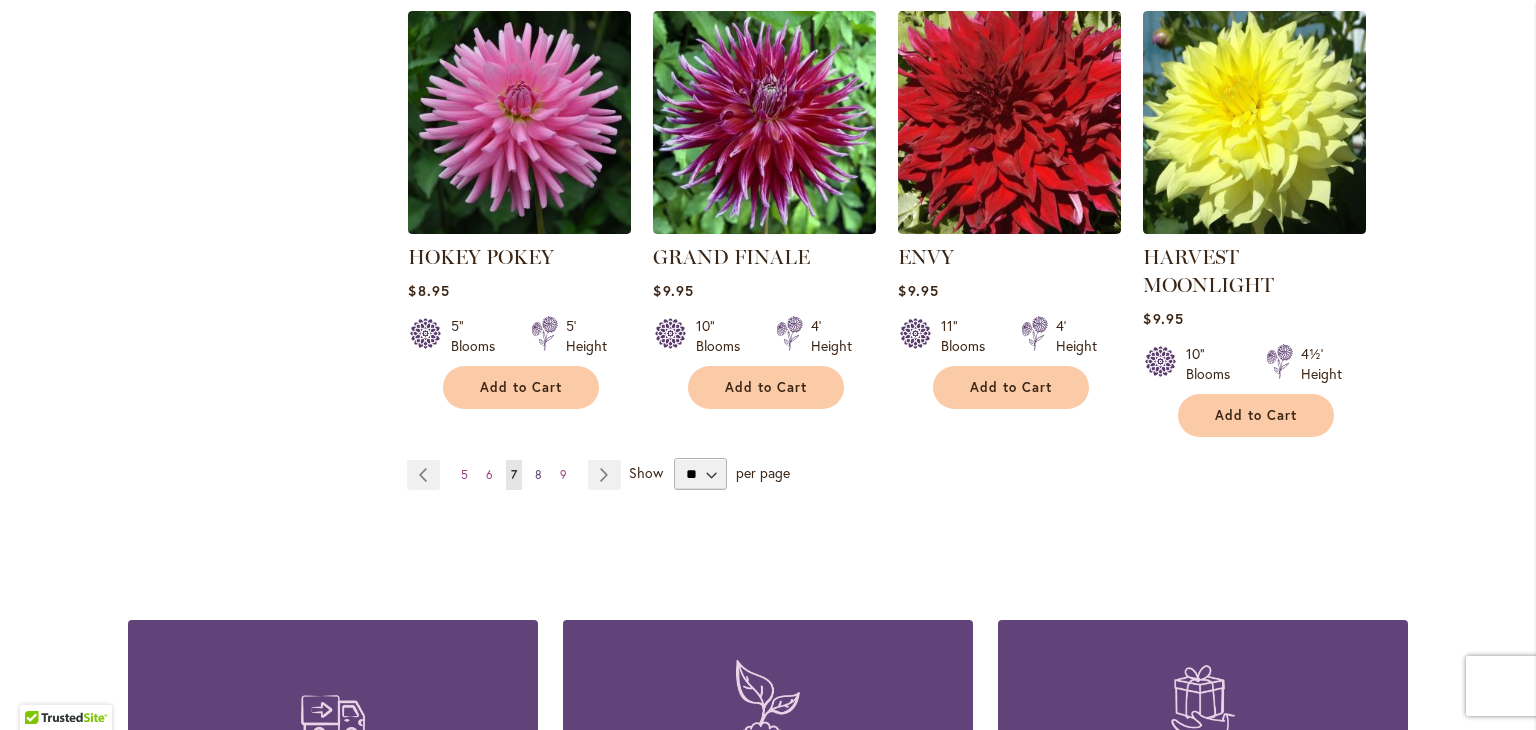 click on "8" at bounding box center (538, 474) 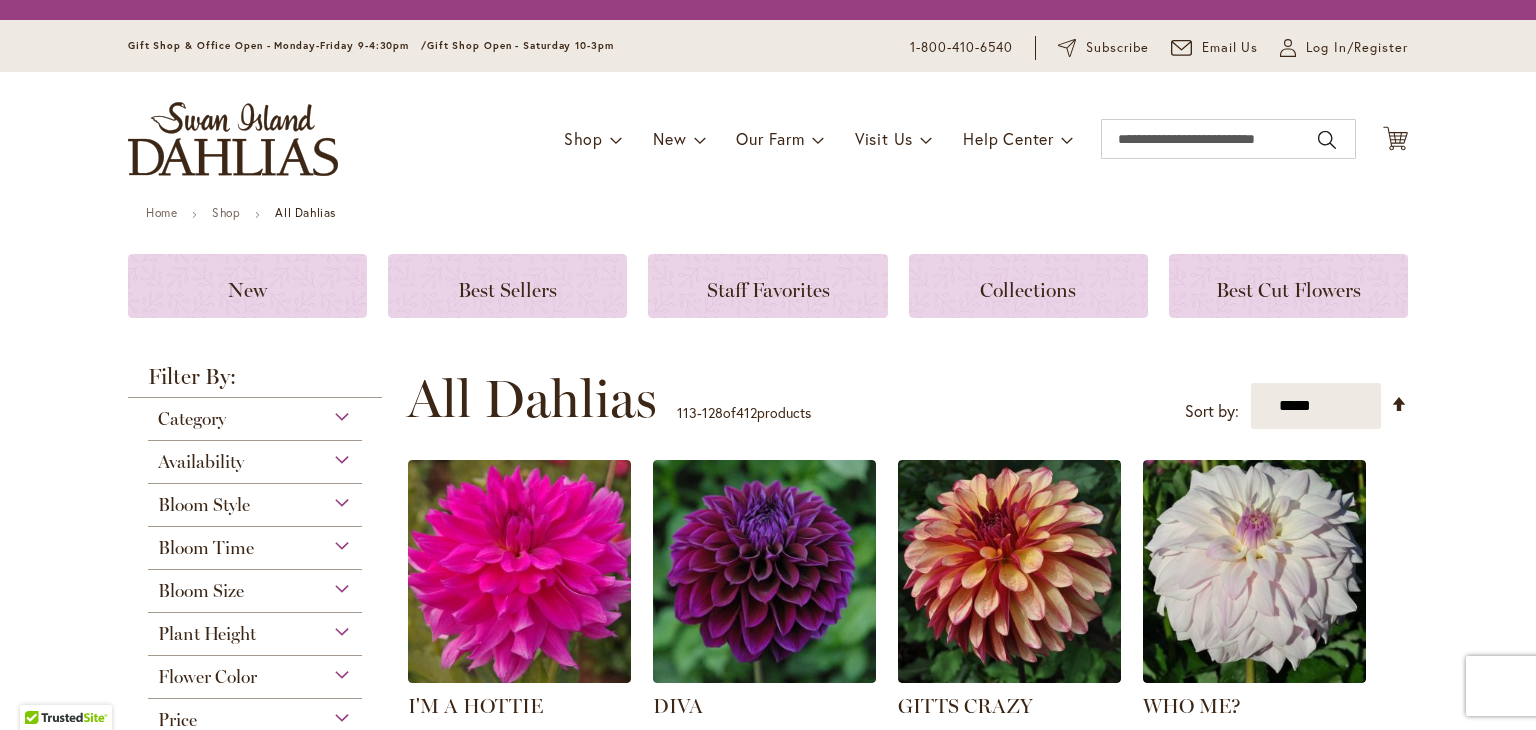 scroll, scrollTop: 0, scrollLeft: 0, axis: both 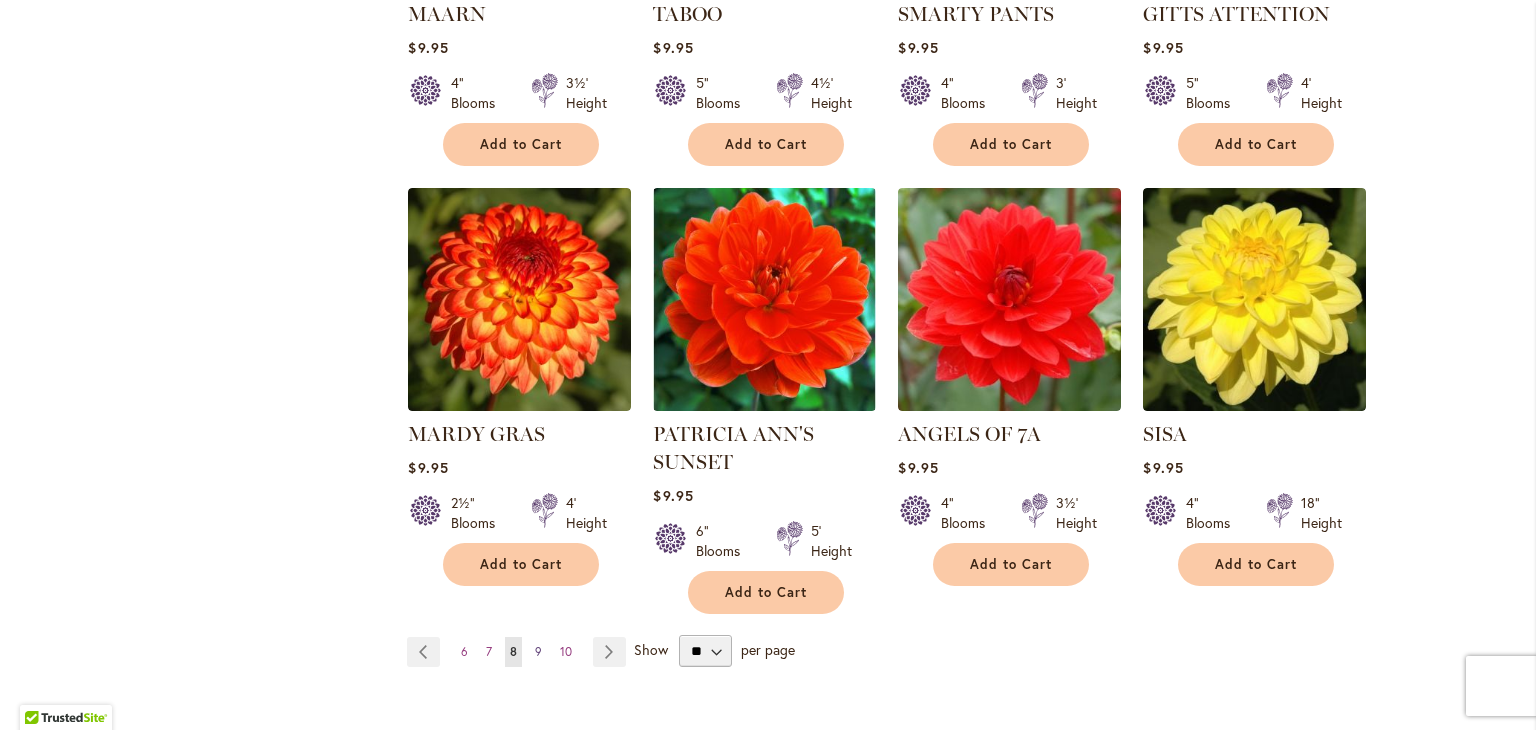 click on "9" at bounding box center (538, 651) 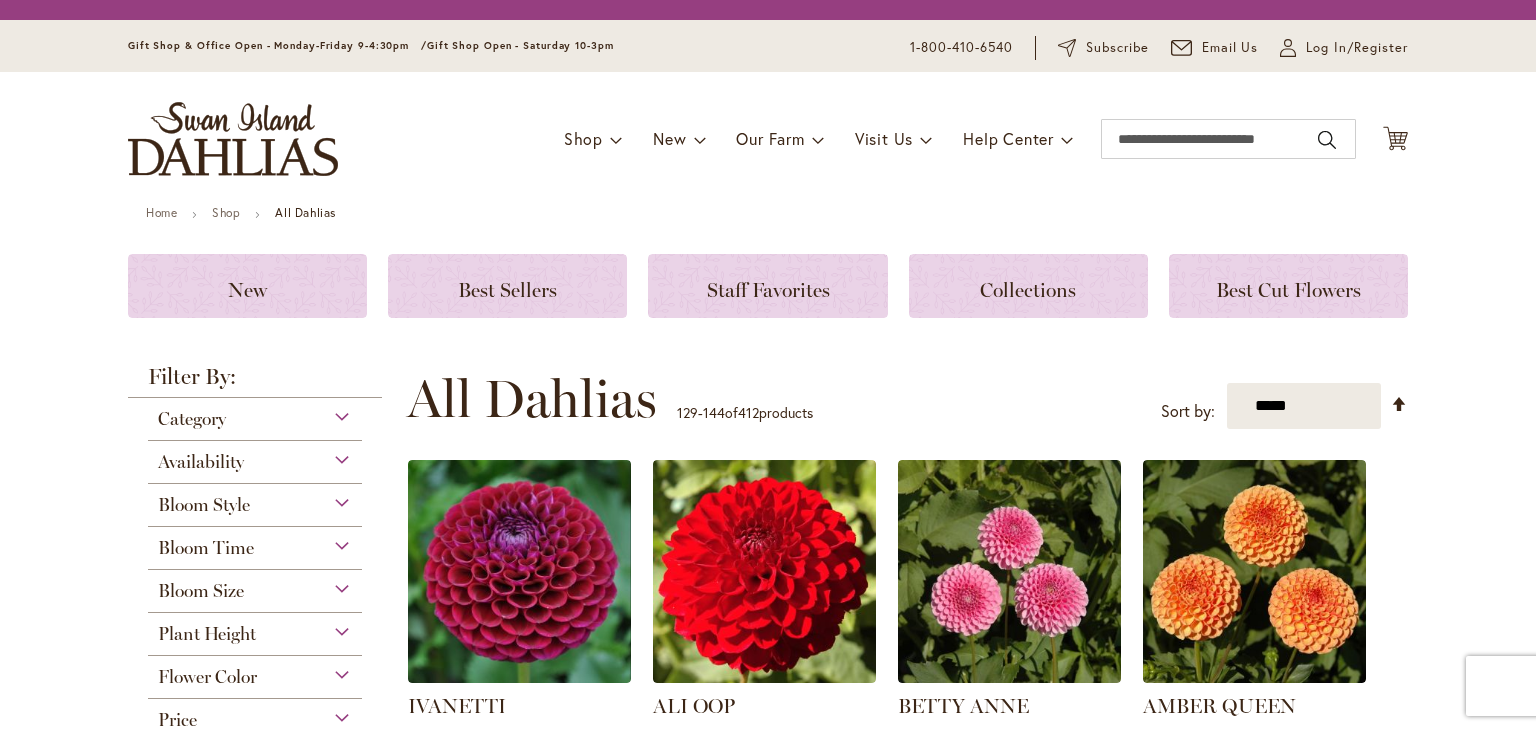scroll, scrollTop: 0, scrollLeft: 0, axis: both 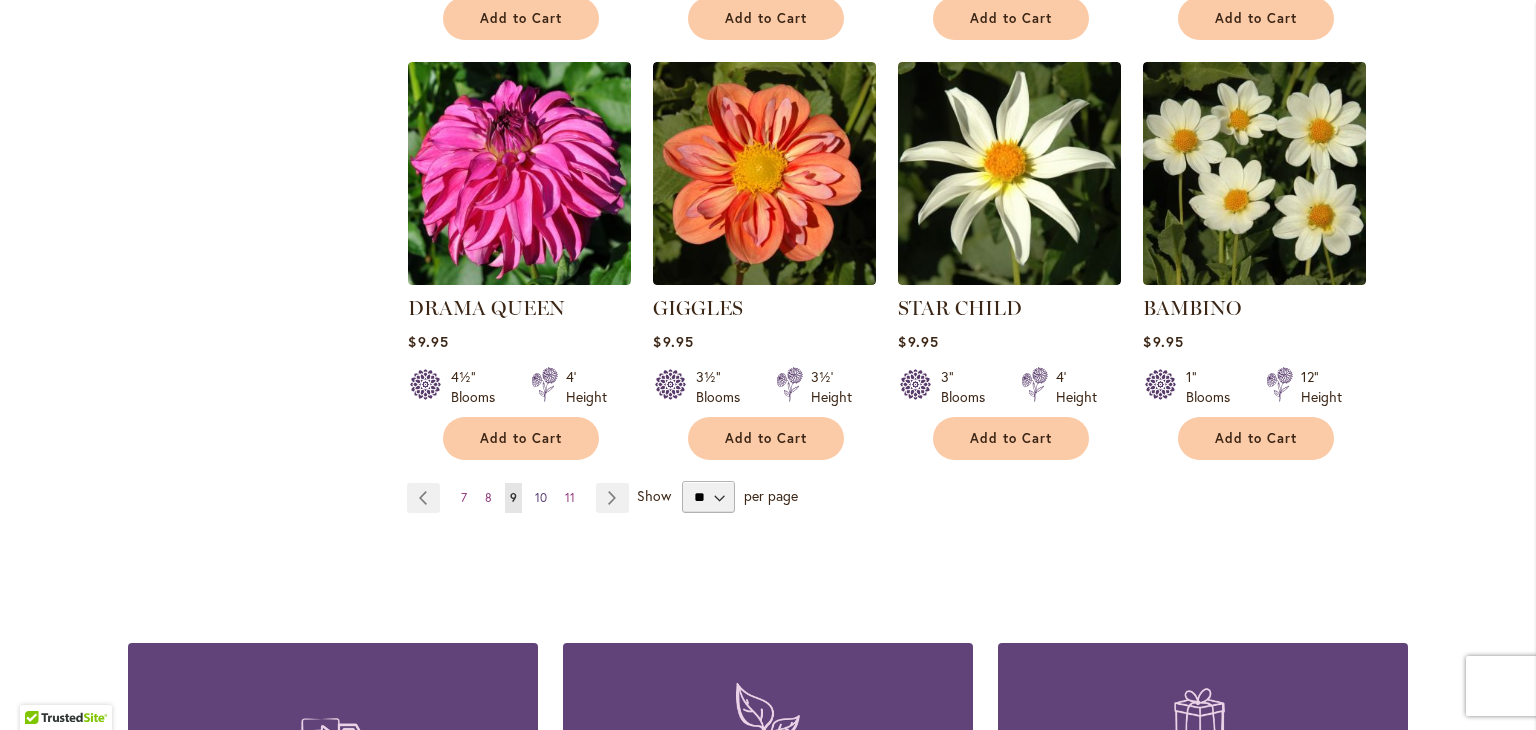 click on "10" at bounding box center [541, 497] 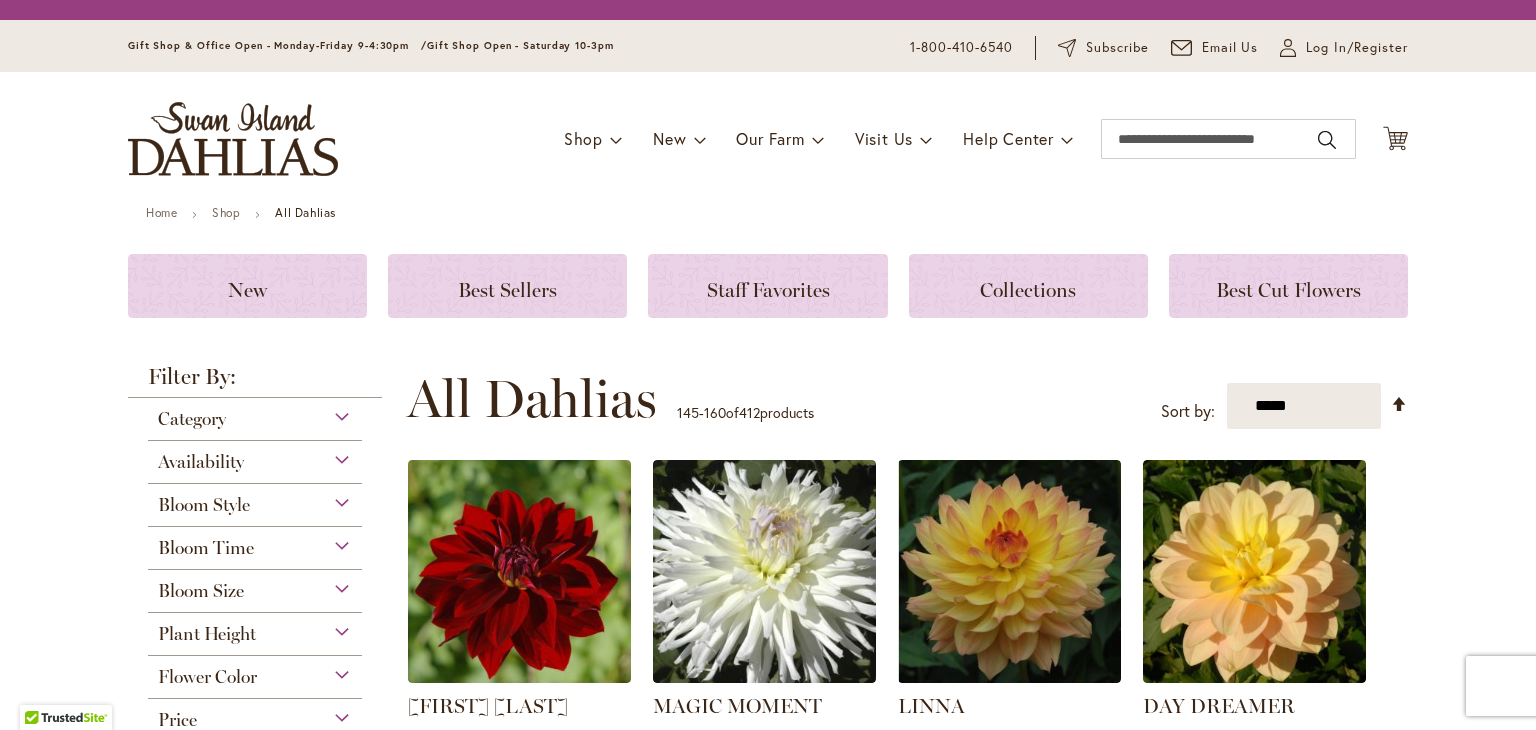 scroll, scrollTop: 0, scrollLeft: 0, axis: both 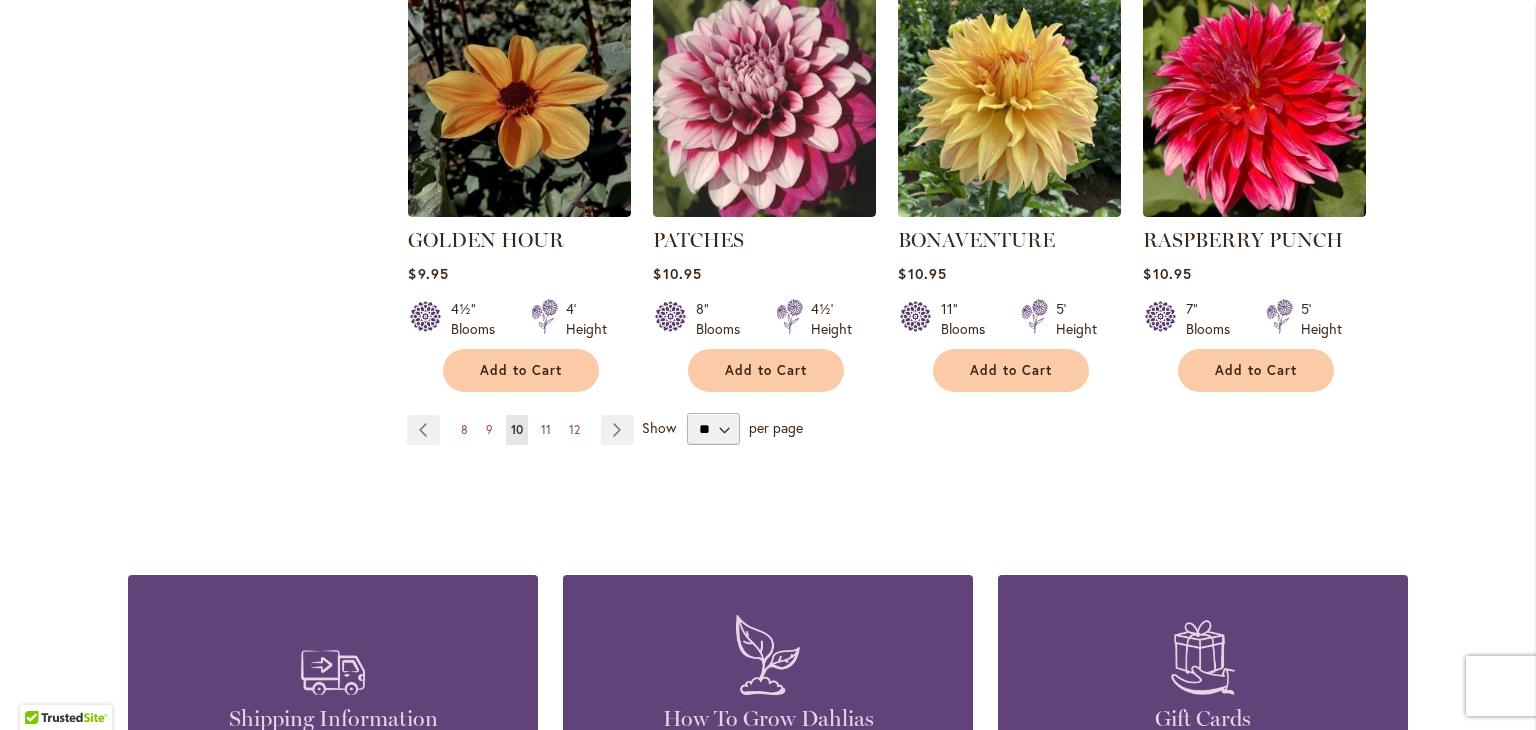 click on "11" at bounding box center [546, 429] 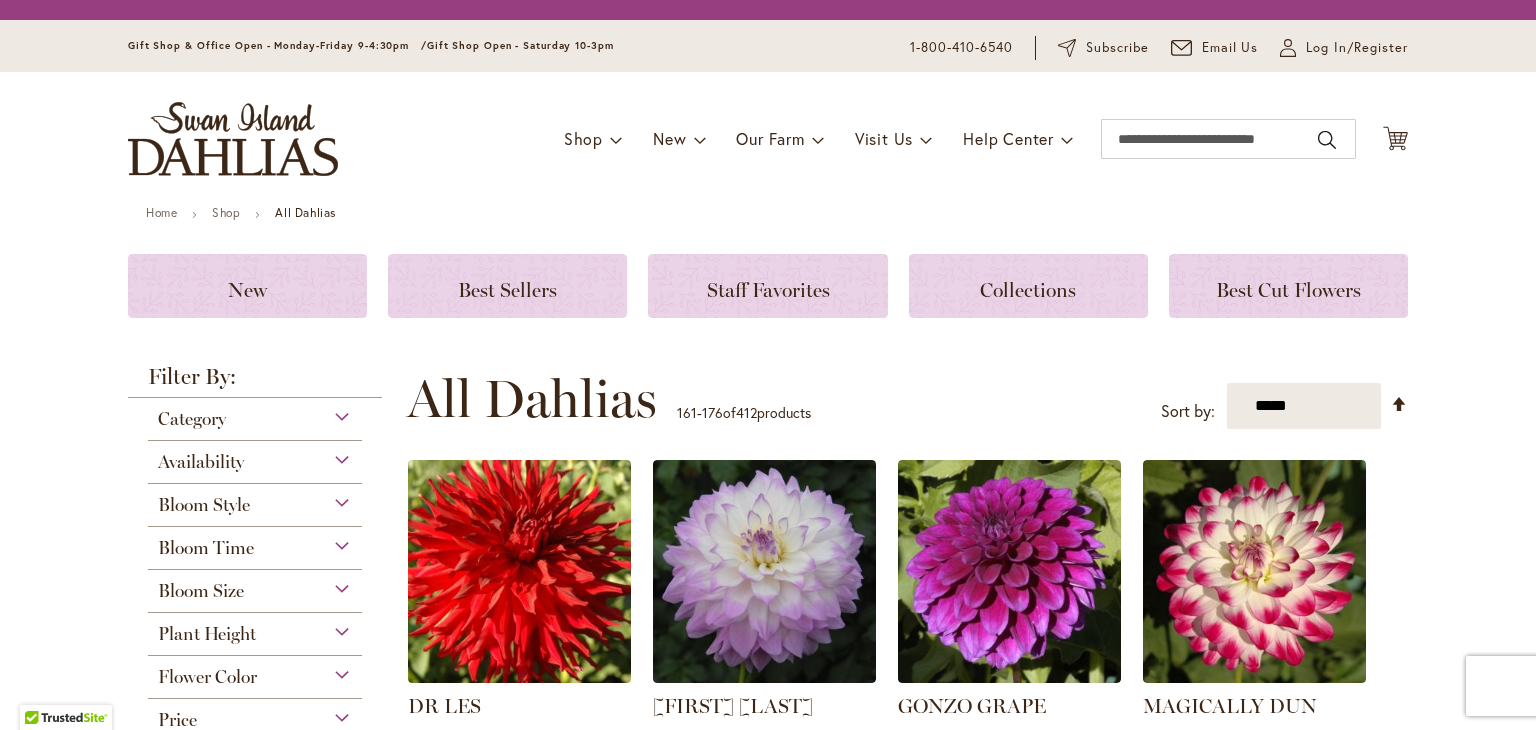 scroll, scrollTop: 0, scrollLeft: 0, axis: both 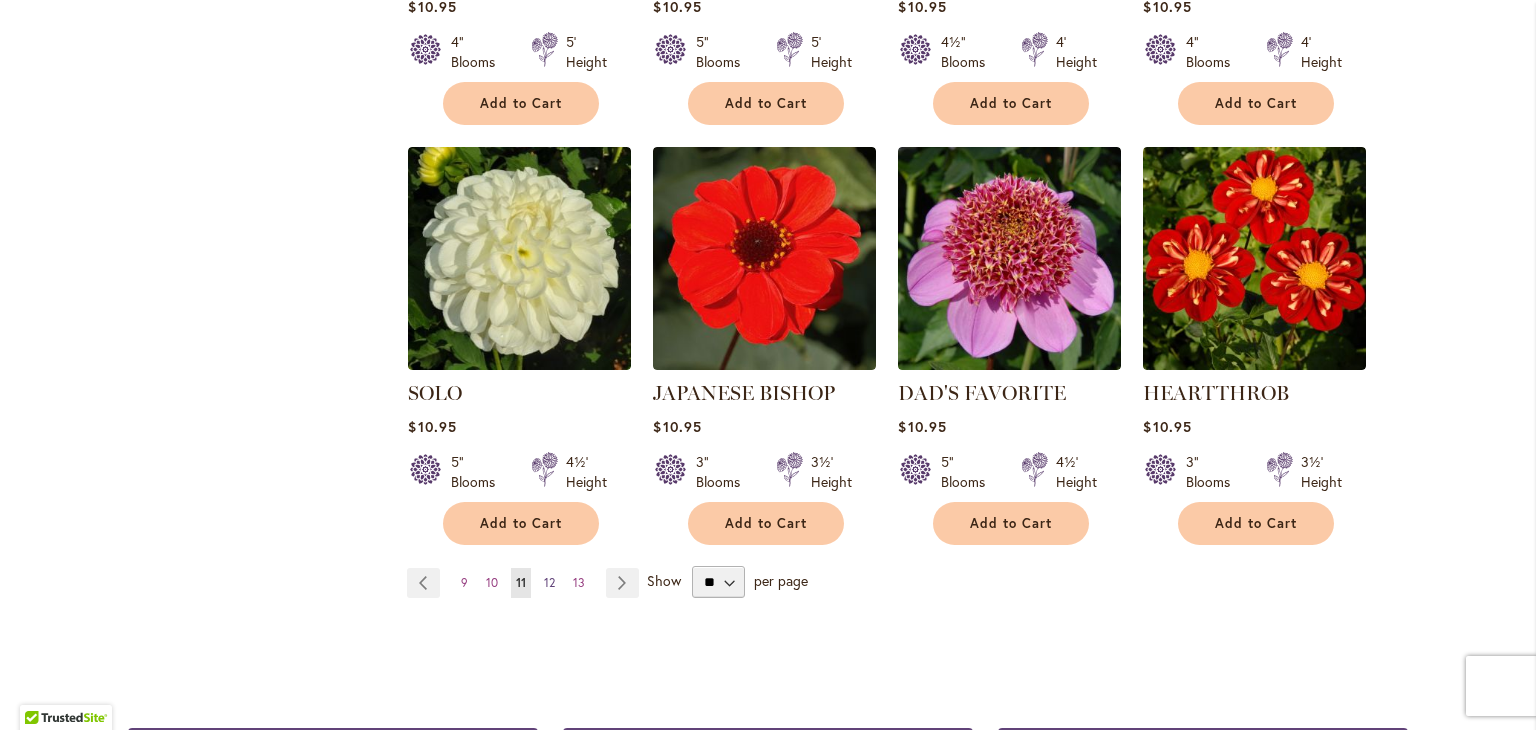 click on "12" at bounding box center (549, 582) 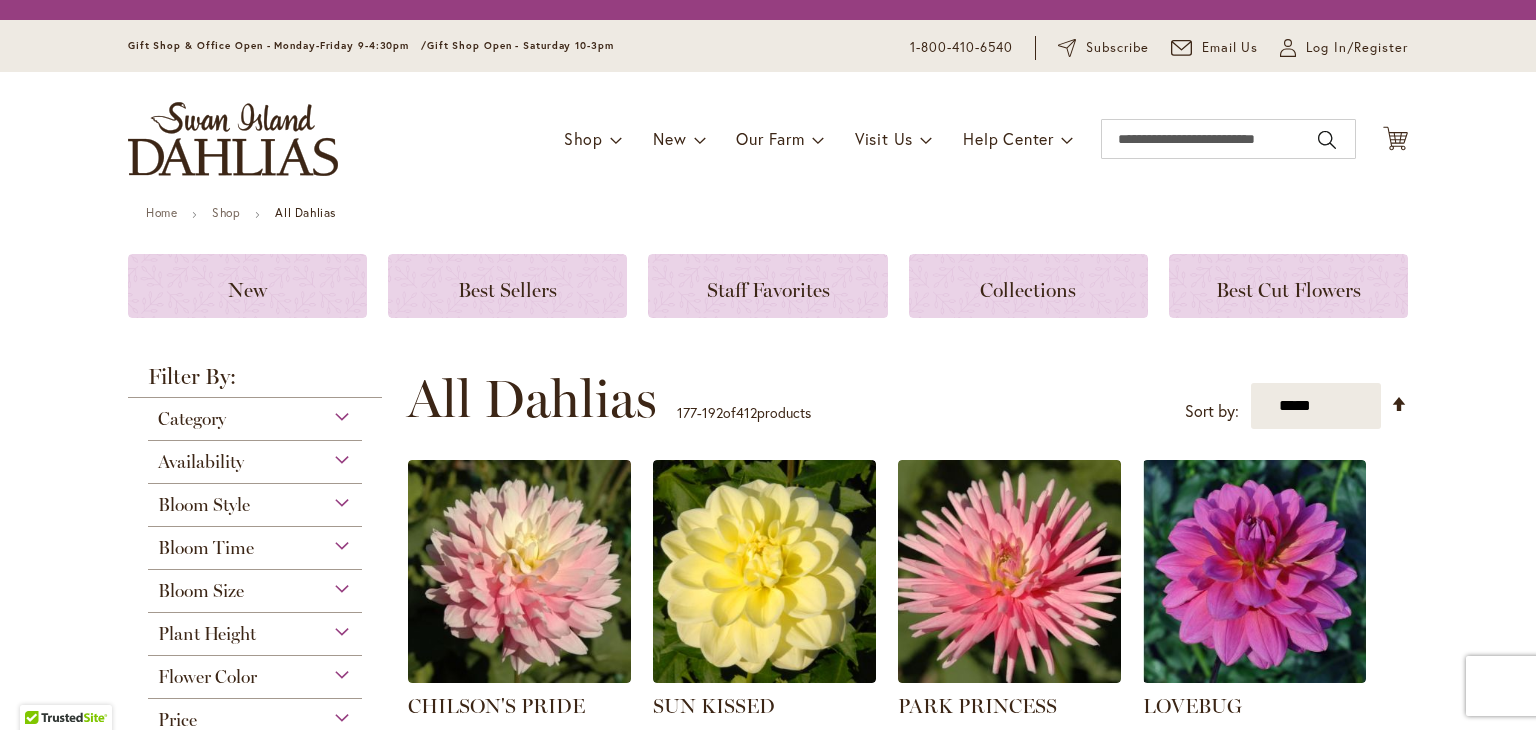 scroll, scrollTop: 0, scrollLeft: 0, axis: both 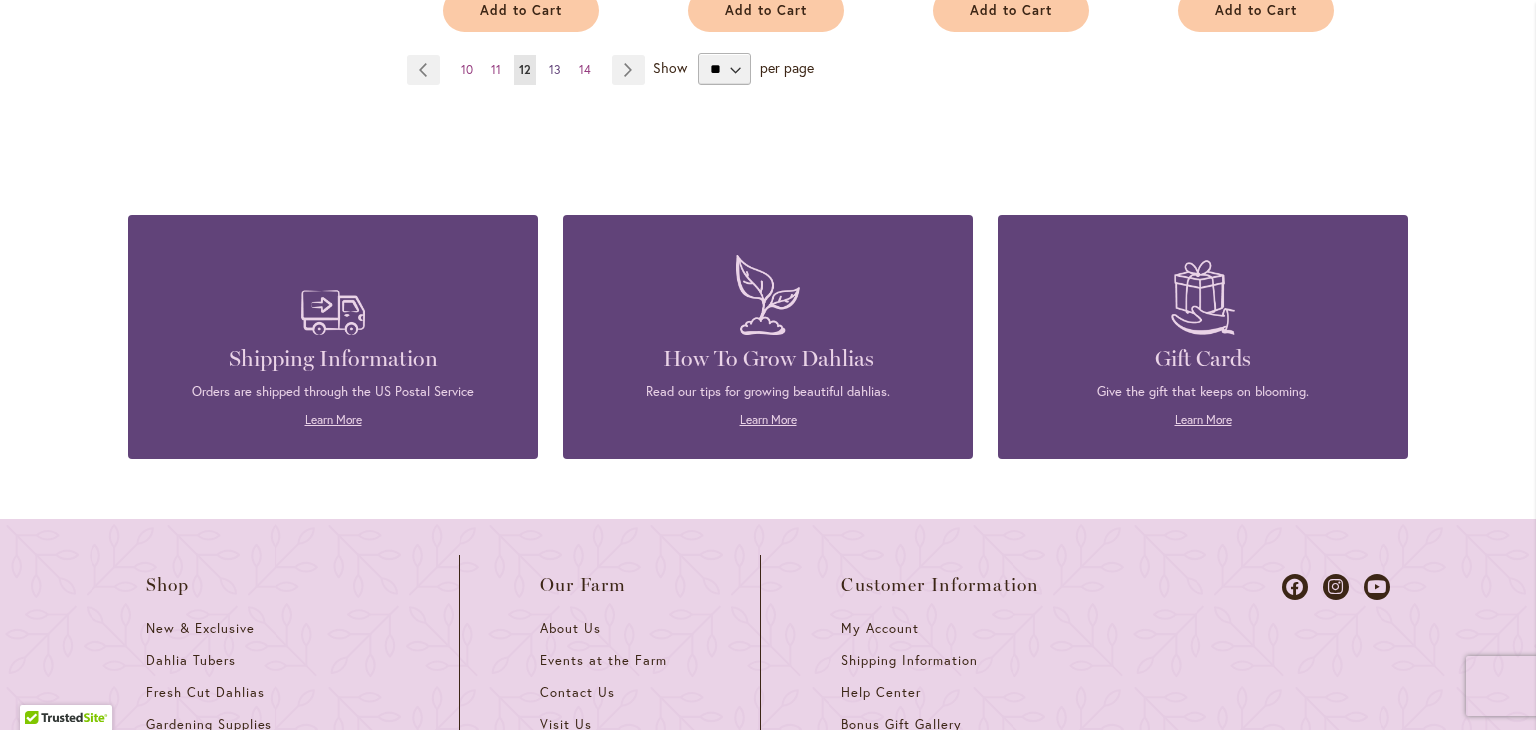 click on "13" at bounding box center [555, 69] 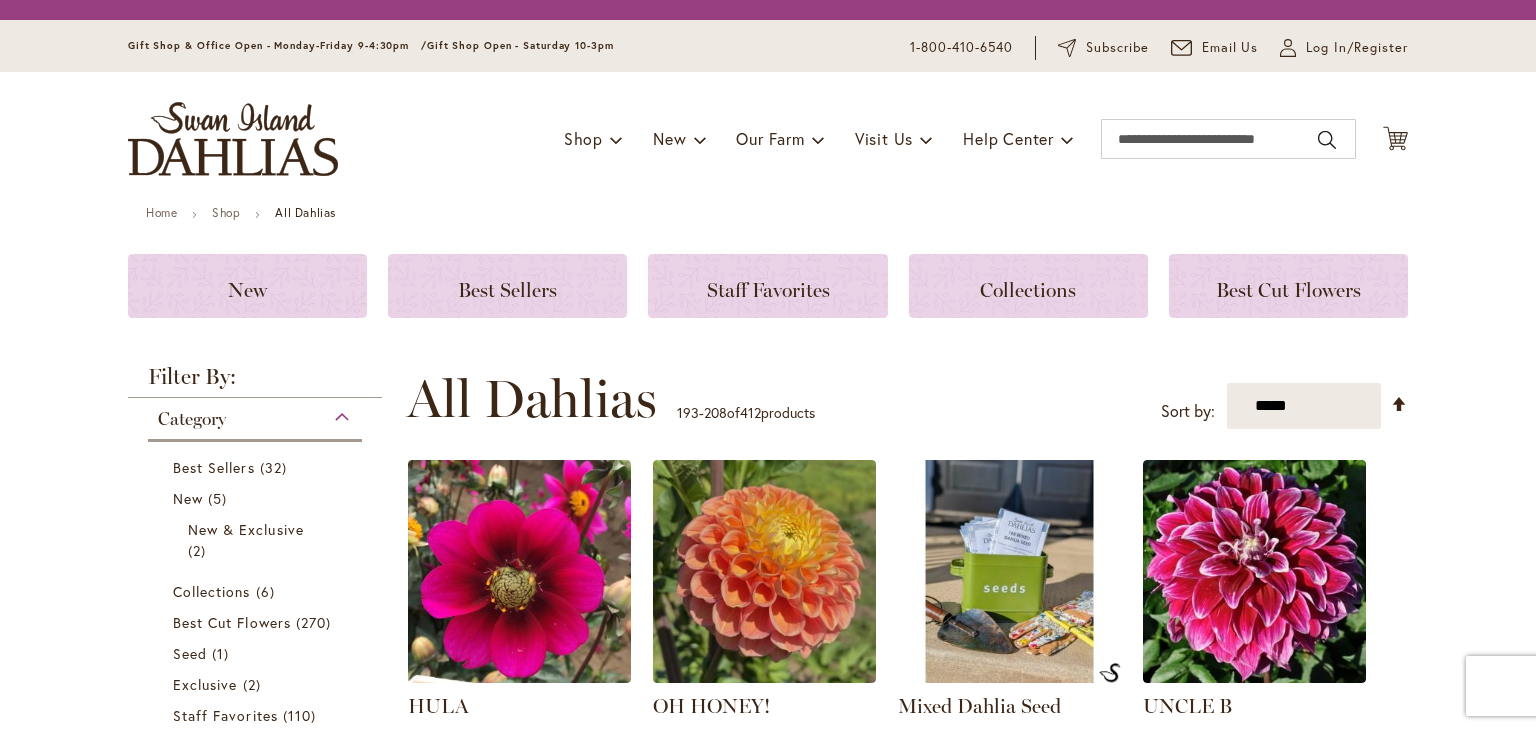 scroll, scrollTop: 0, scrollLeft: 0, axis: both 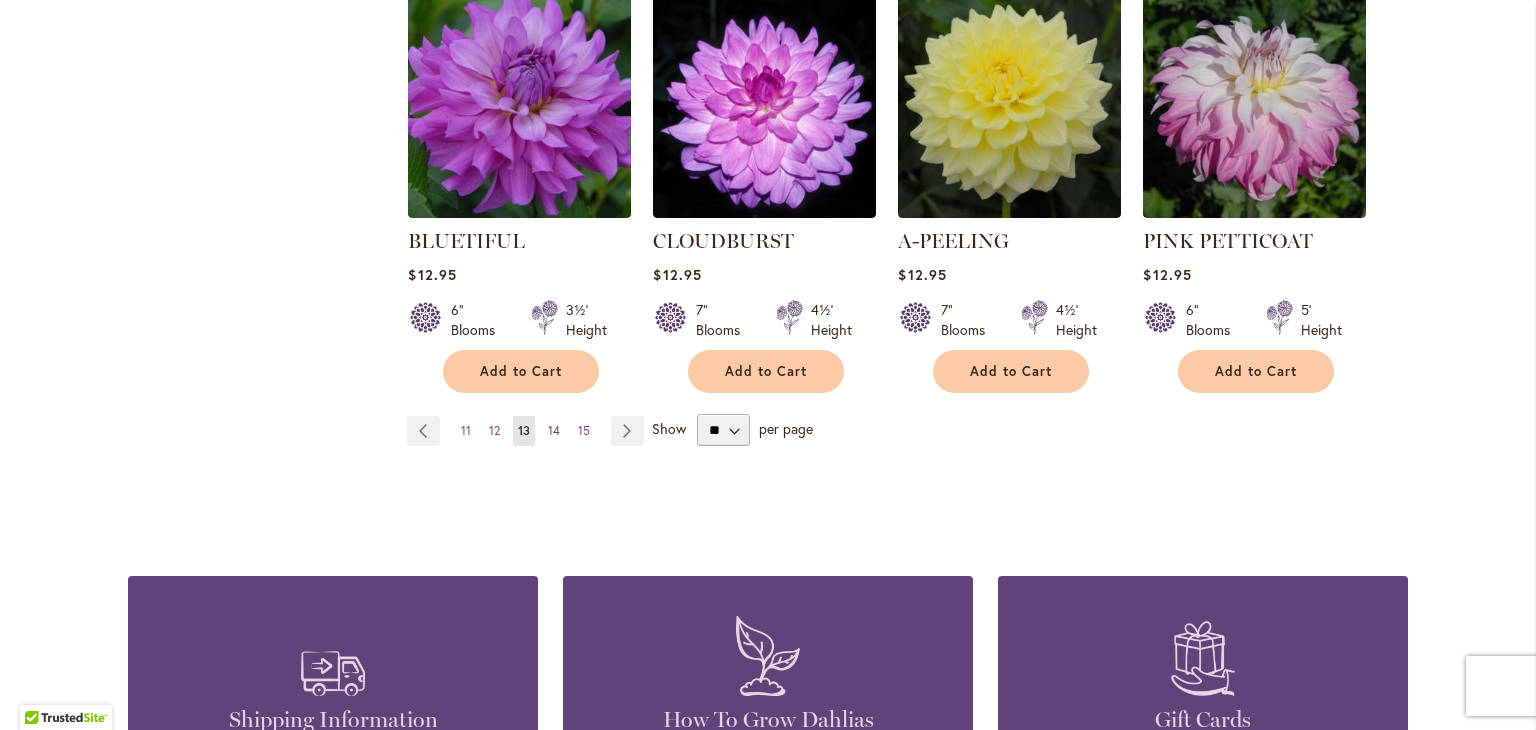 click on "14" at bounding box center (554, 430) 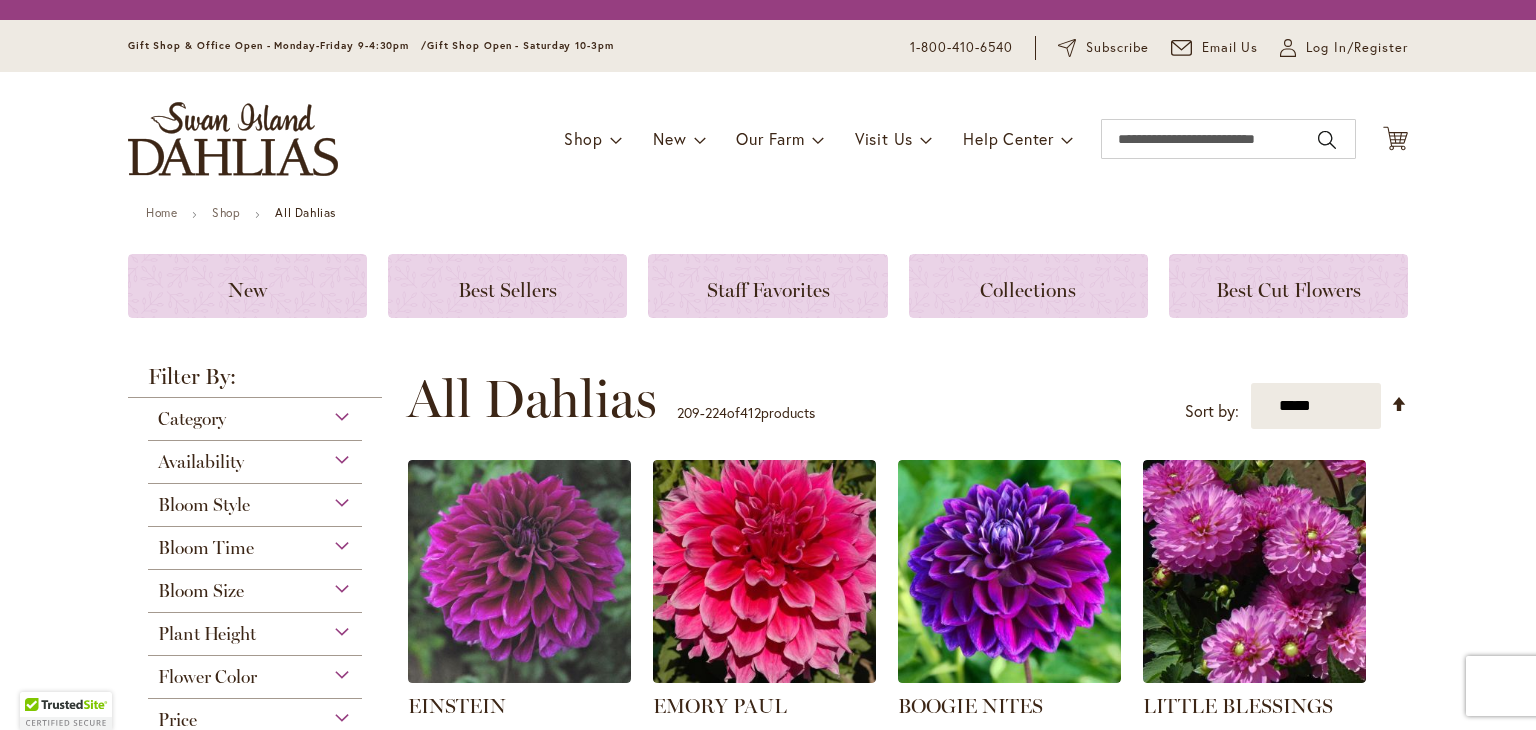 scroll, scrollTop: 0, scrollLeft: 0, axis: both 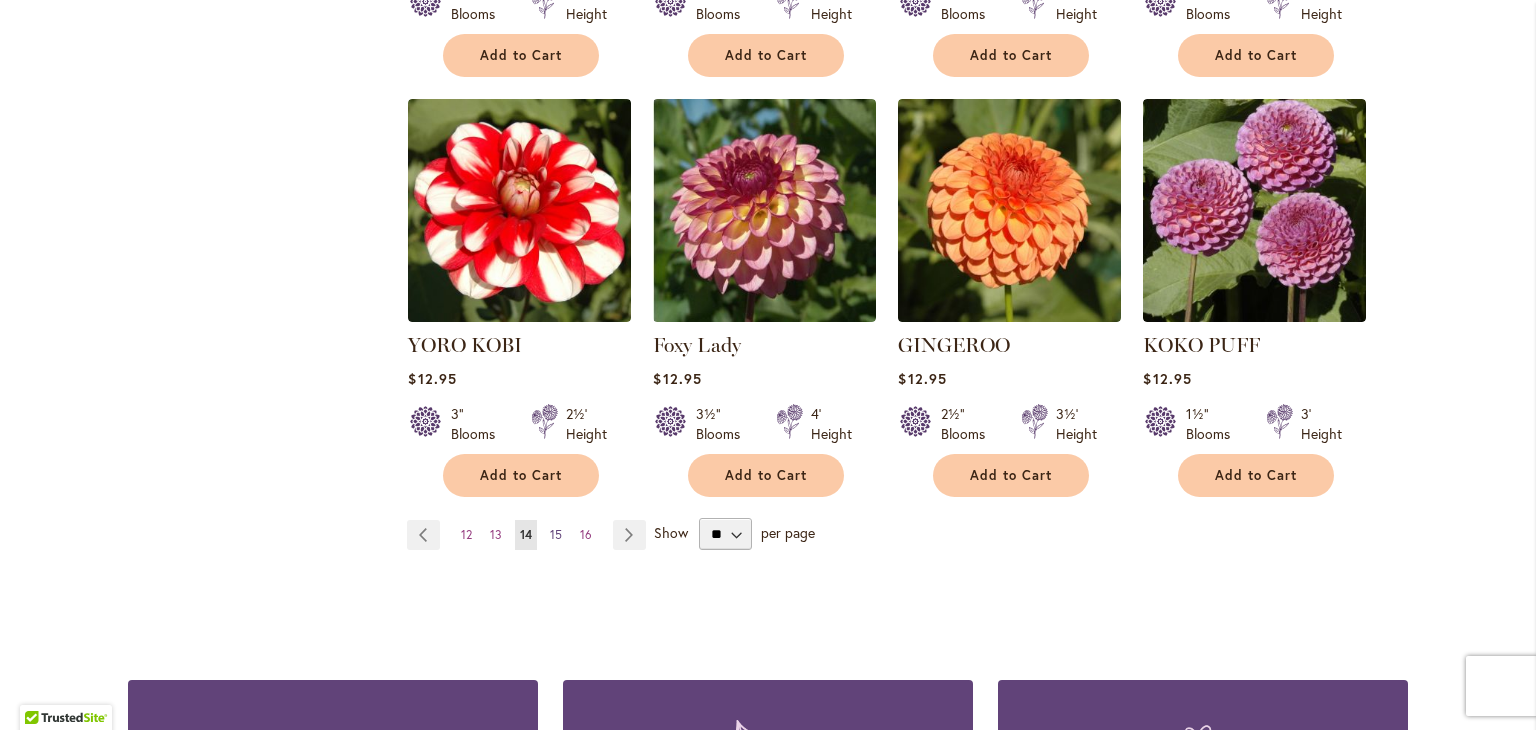 click on "15" at bounding box center (556, 534) 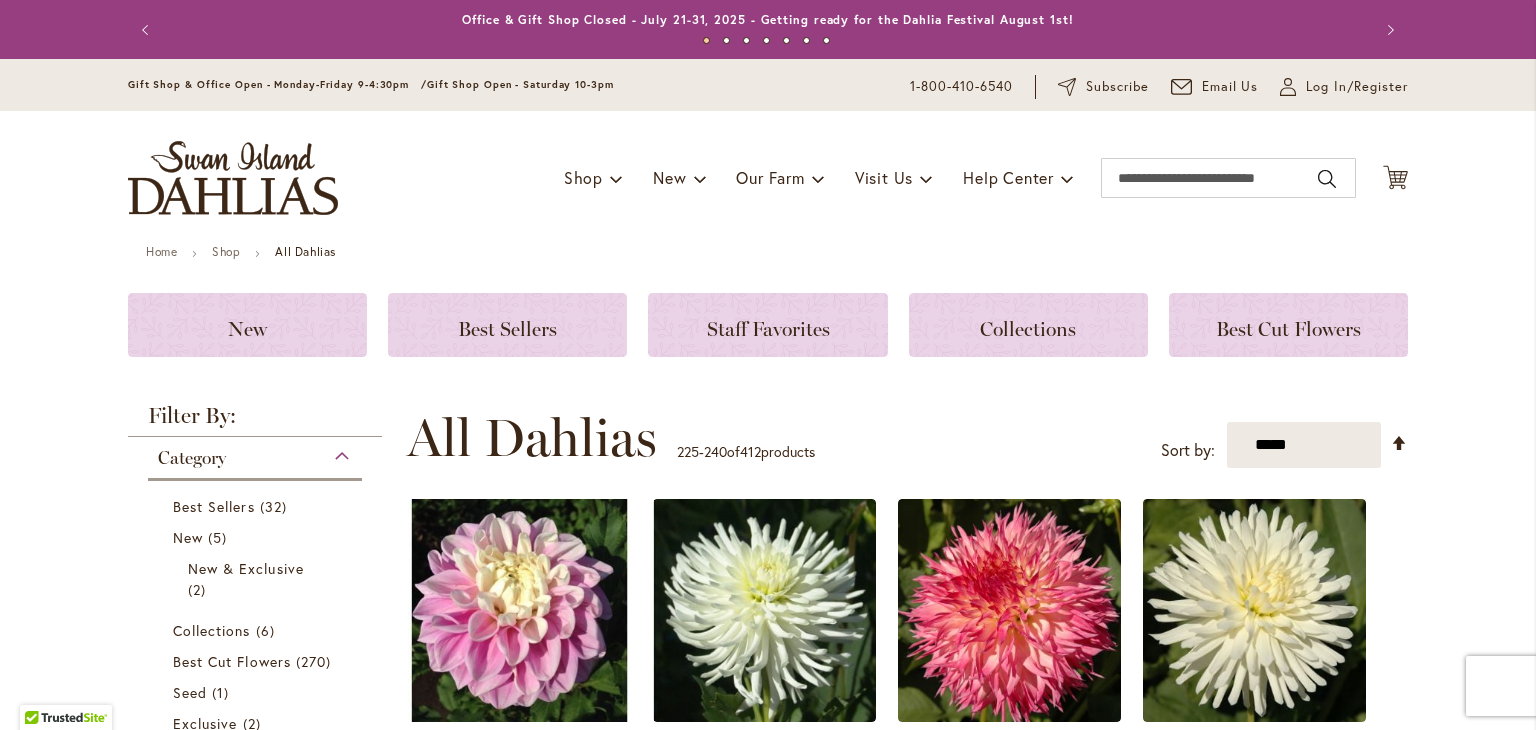 scroll, scrollTop: 0, scrollLeft: 0, axis: both 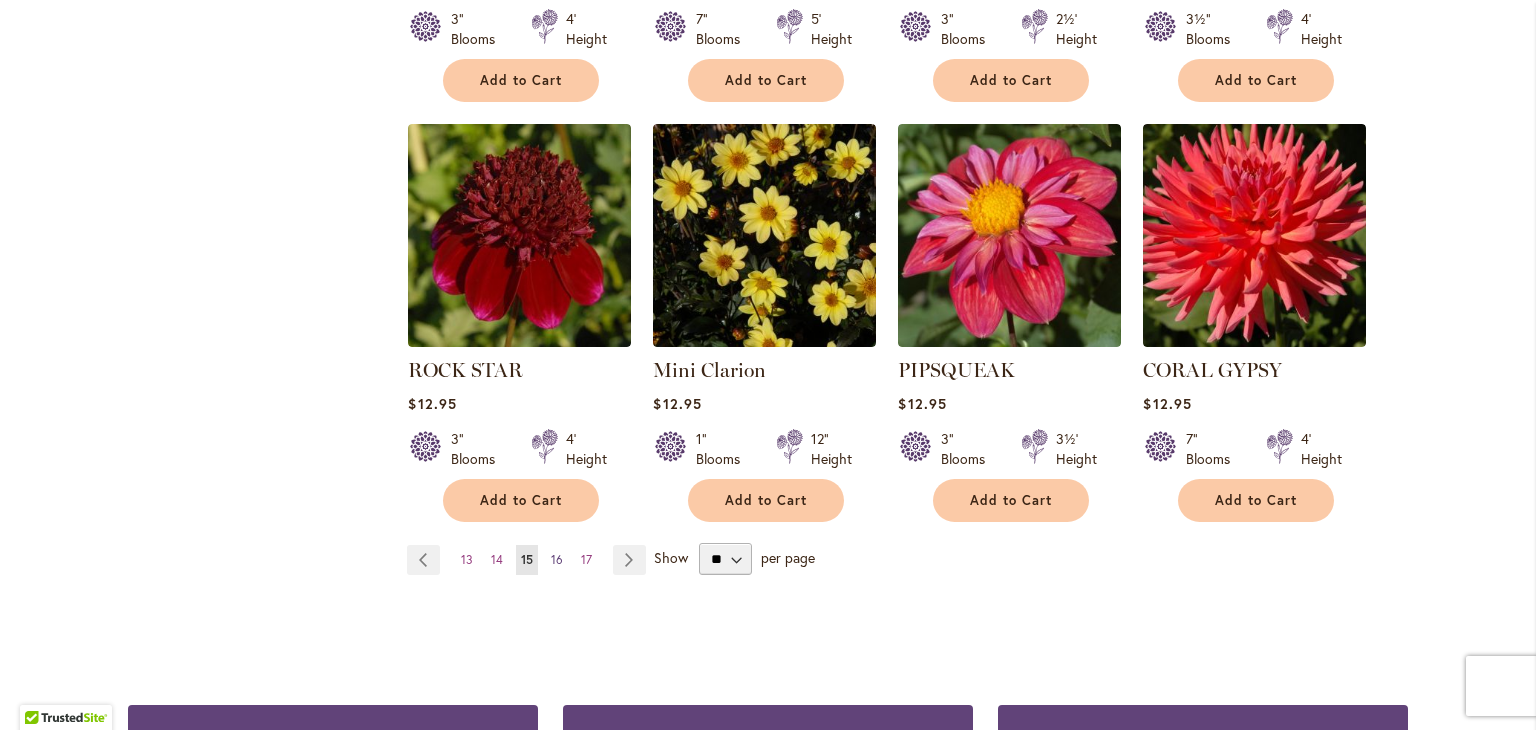 click on "16" at bounding box center (557, 559) 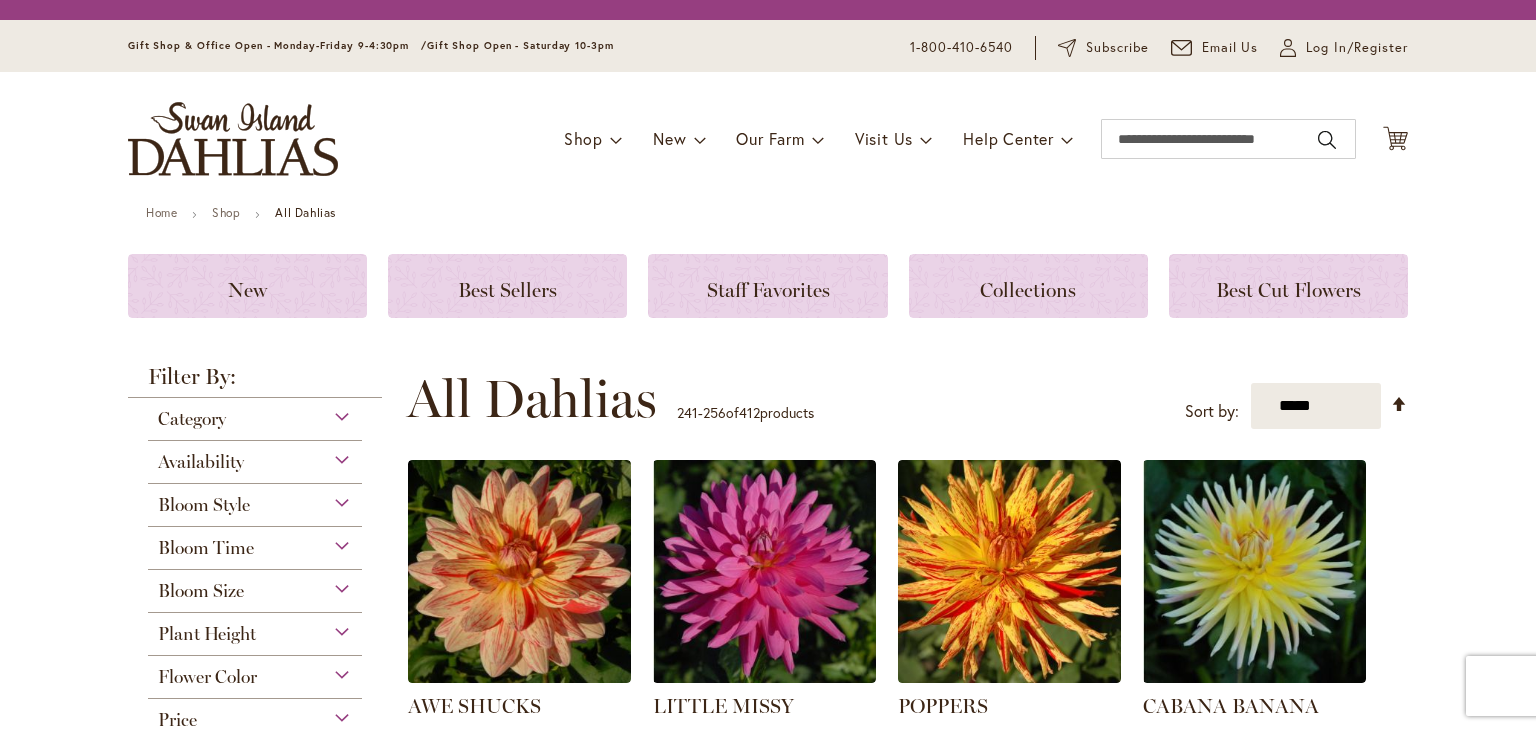 scroll, scrollTop: 0, scrollLeft: 0, axis: both 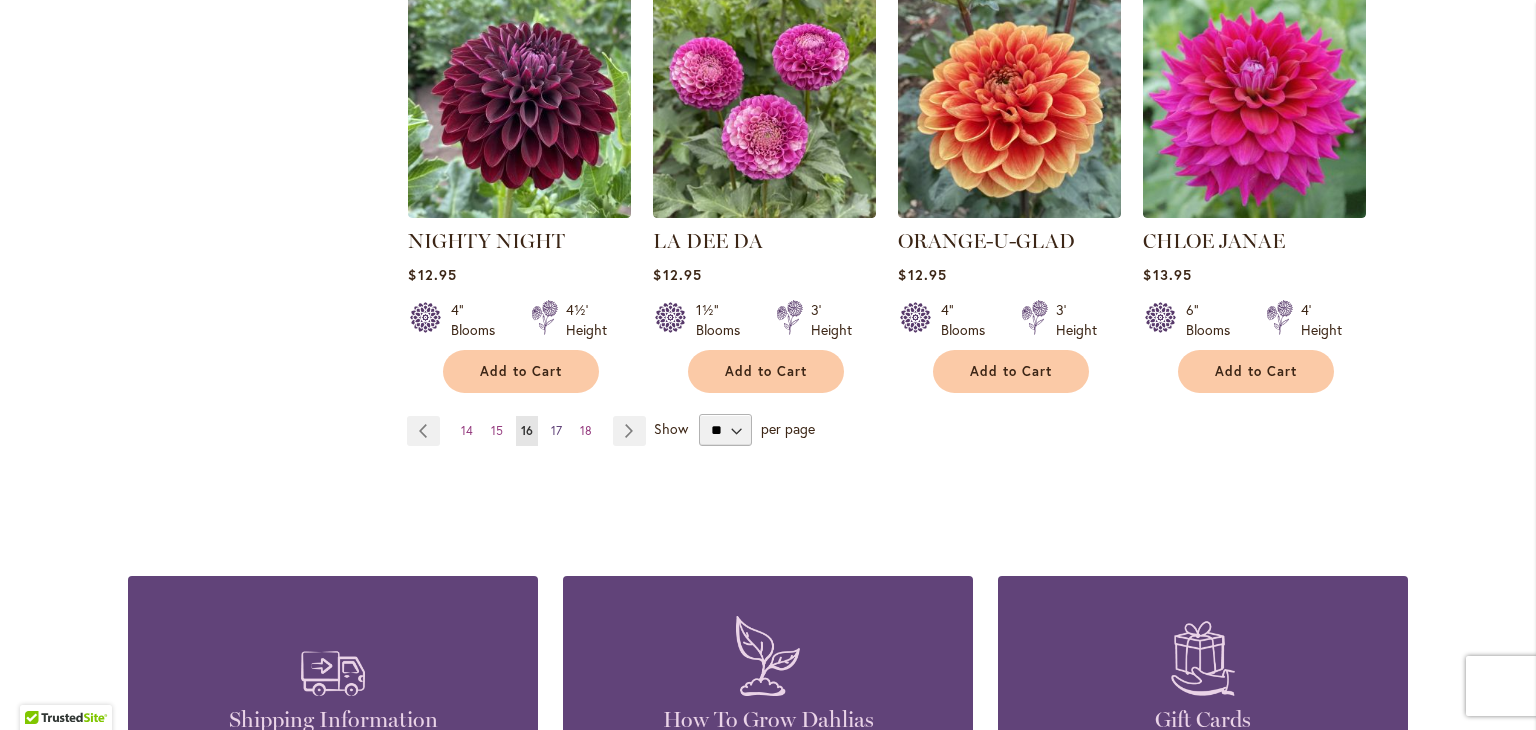 click on "17" at bounding box center [556, 430] 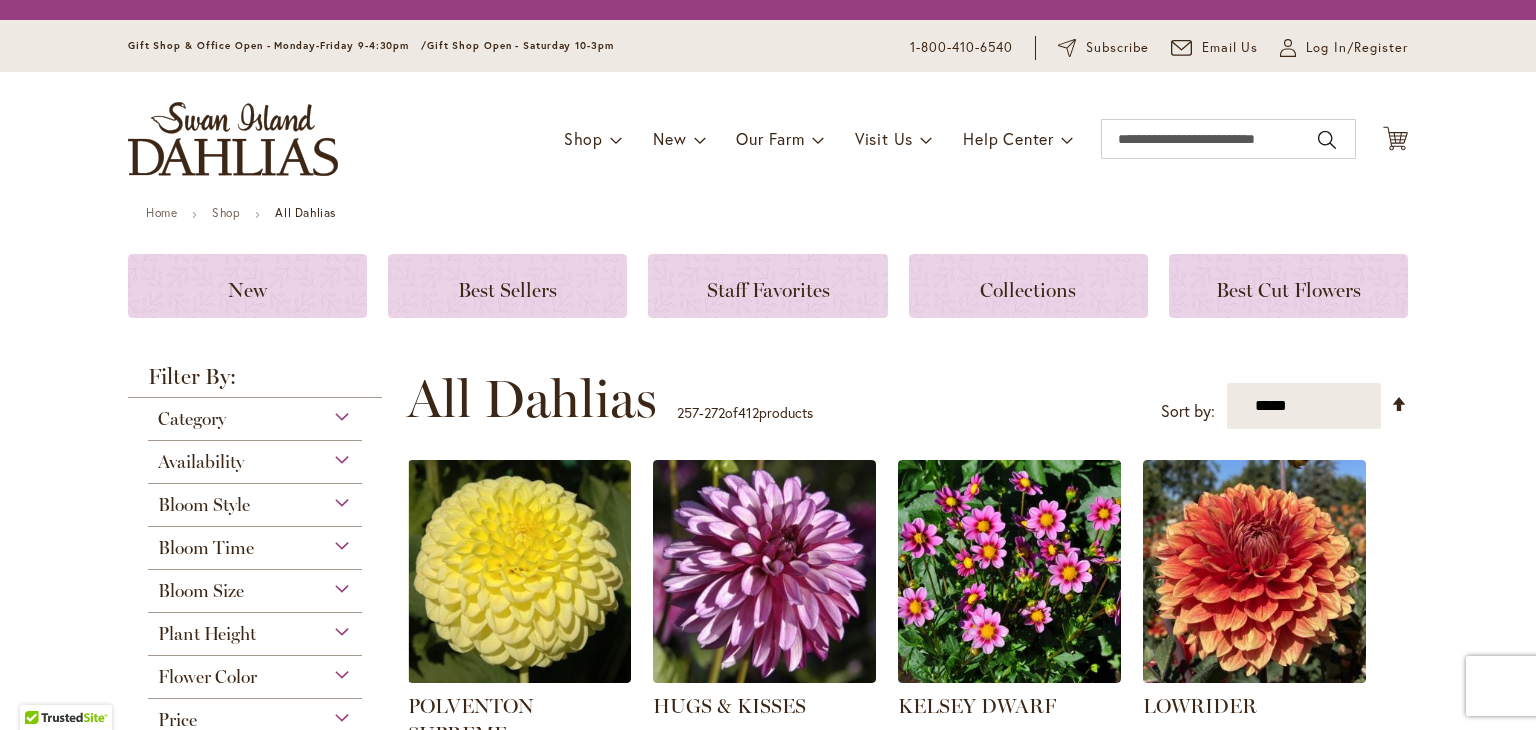 scroll, scrollTop: 0, scrollLeft: 0, axis: both 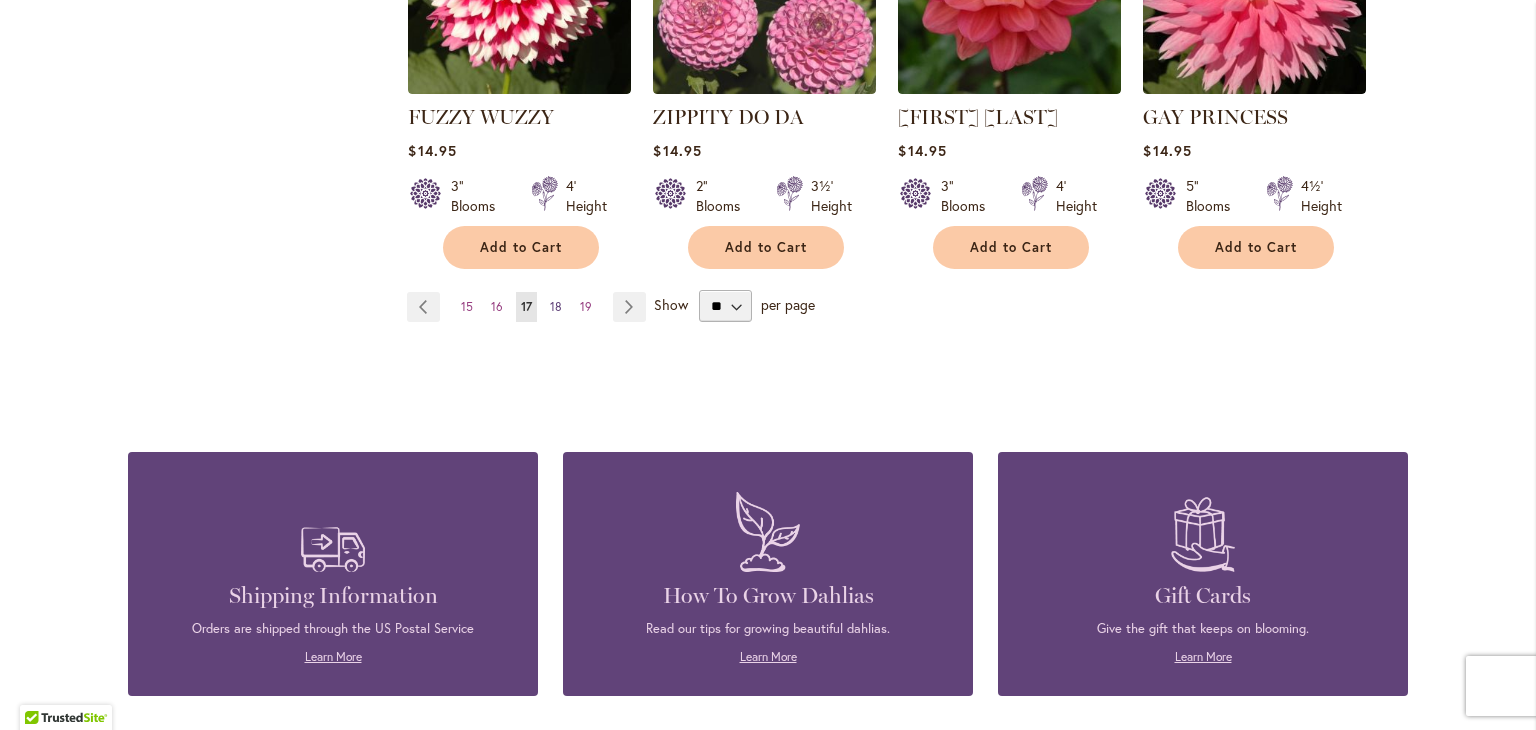 click on "18" at bounding box center [556, 306] 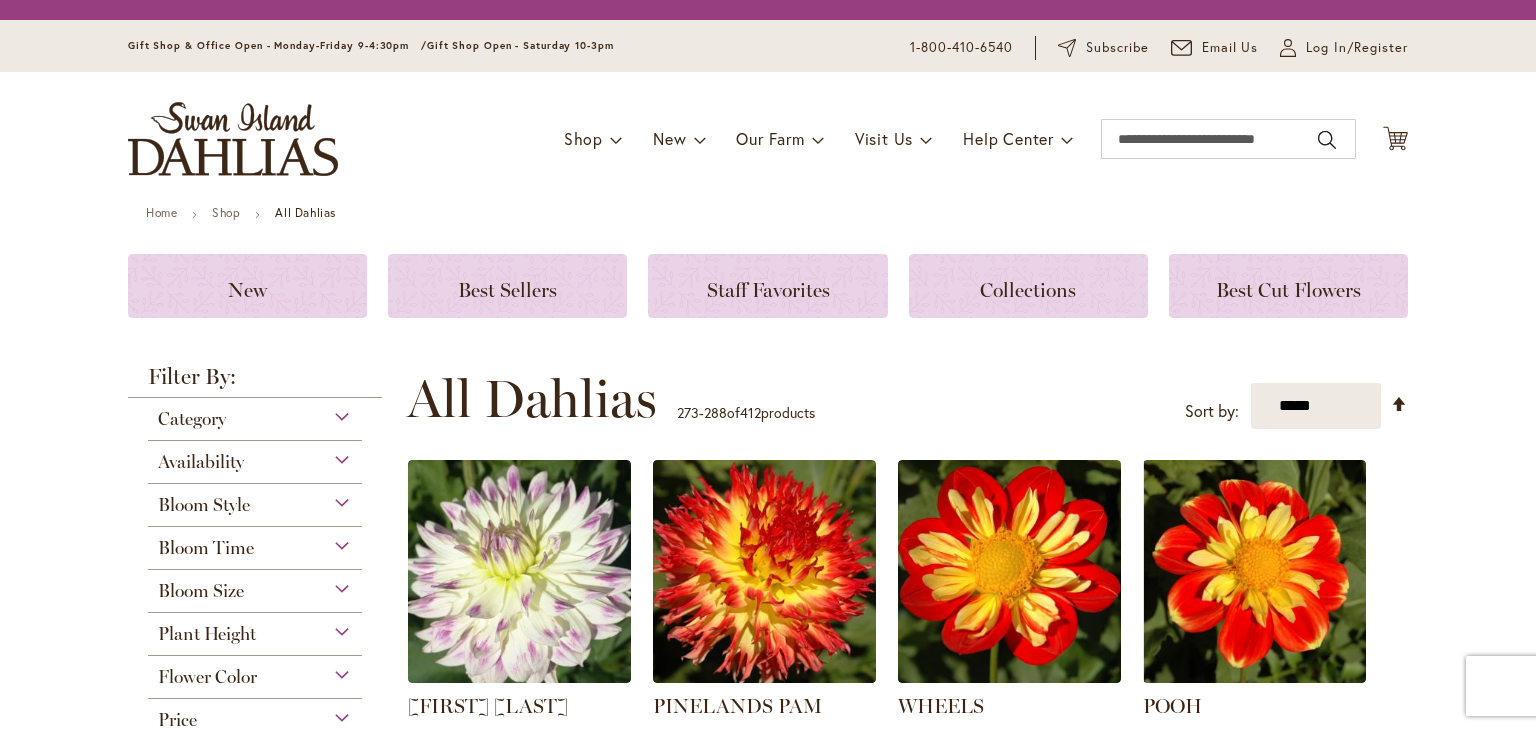 scroll, scrollTop: 0, scrollLeft: 0, axis: both 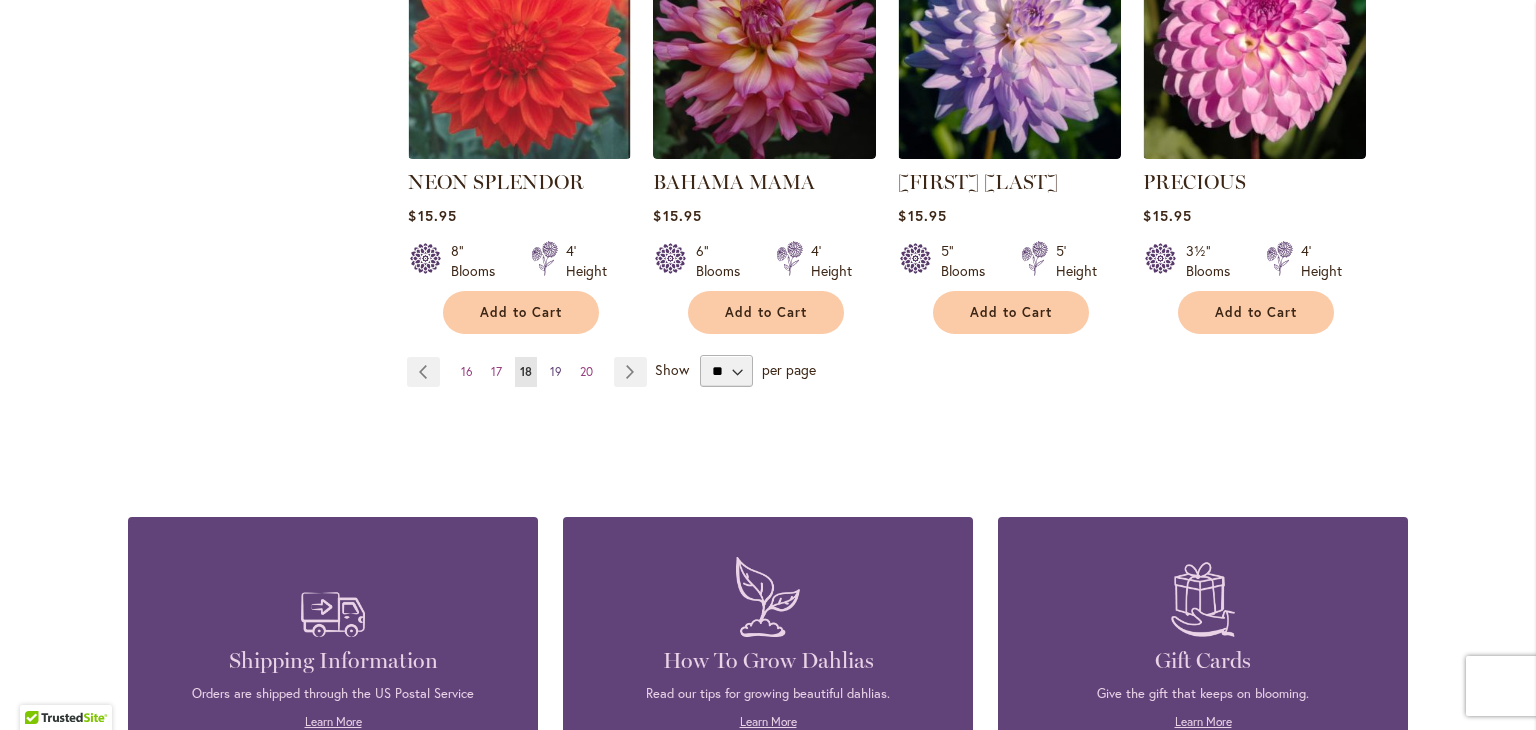 click on "19" at bounding box center [556, 371] 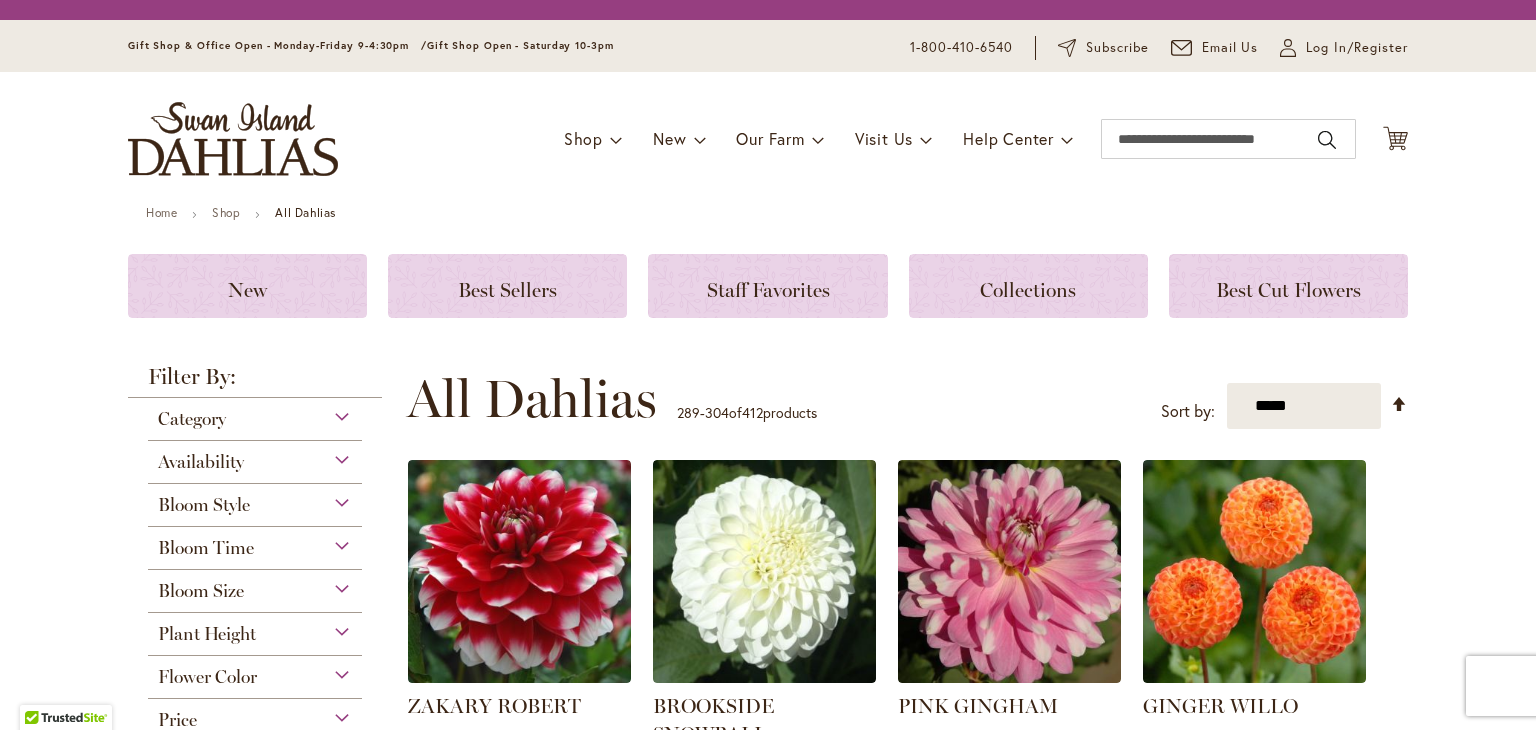 scroll, scrollTop: 0, scrollLeft: 0, axis: both 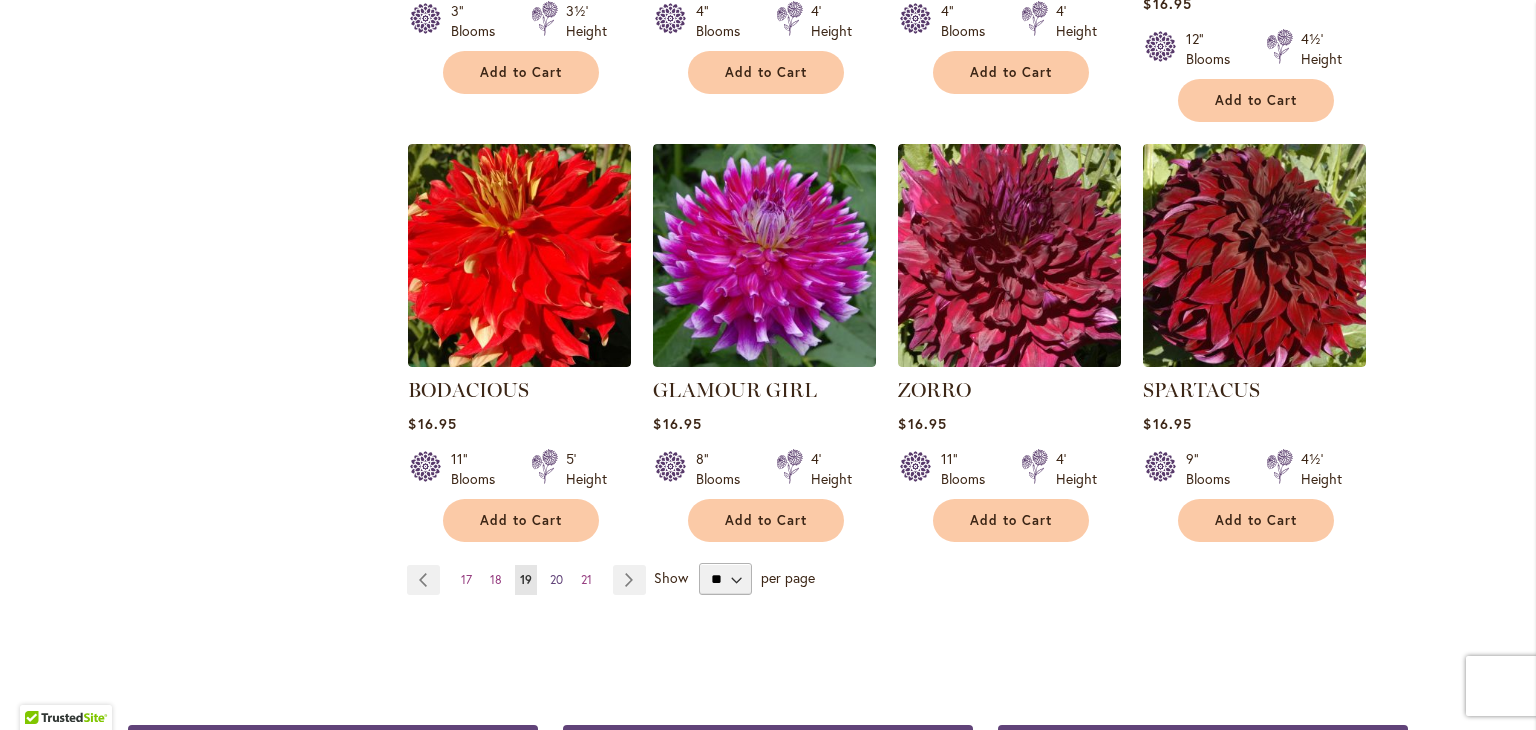 click on "20" at bounding box center (556, 579) 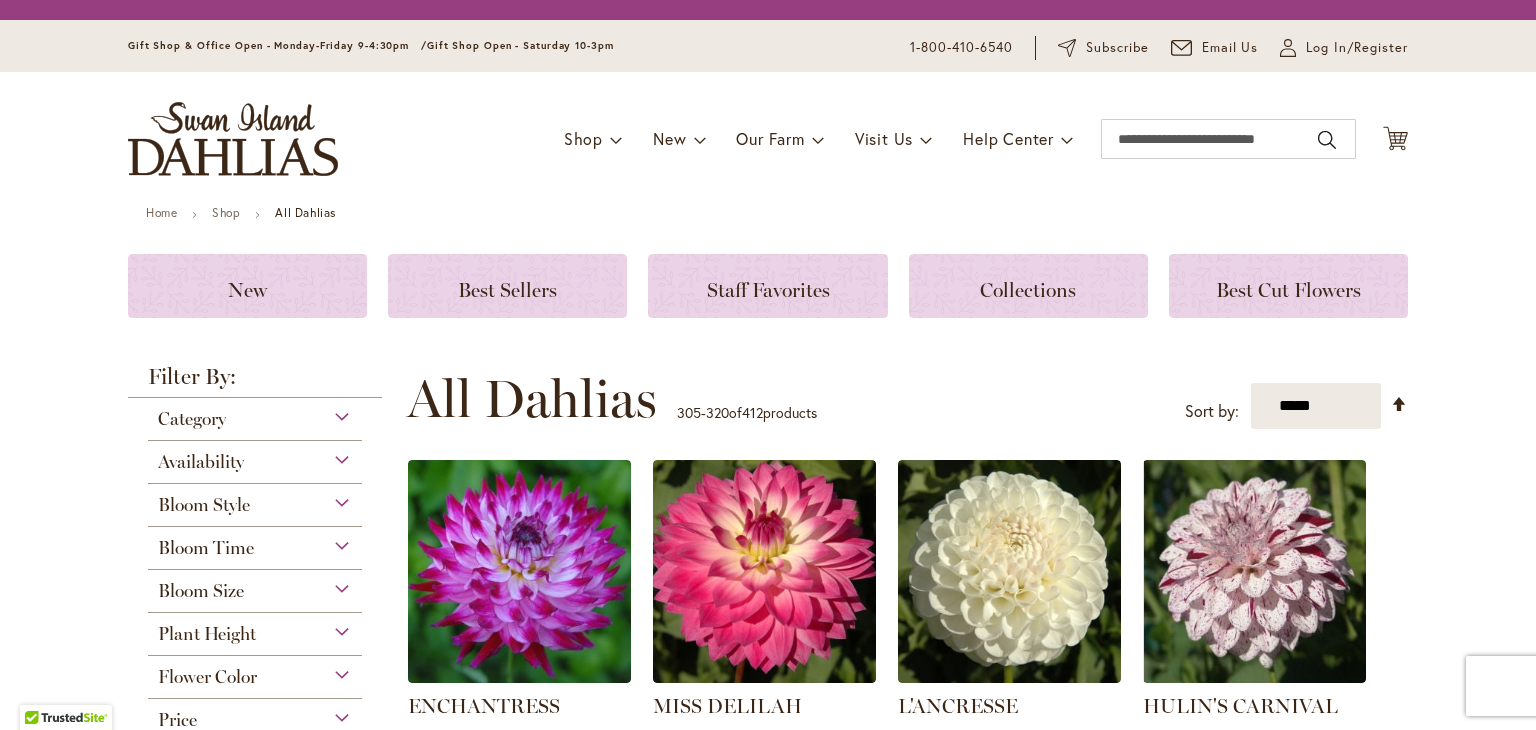 scroll, scrollTop: 0, scrollLeft: 0, axis: both 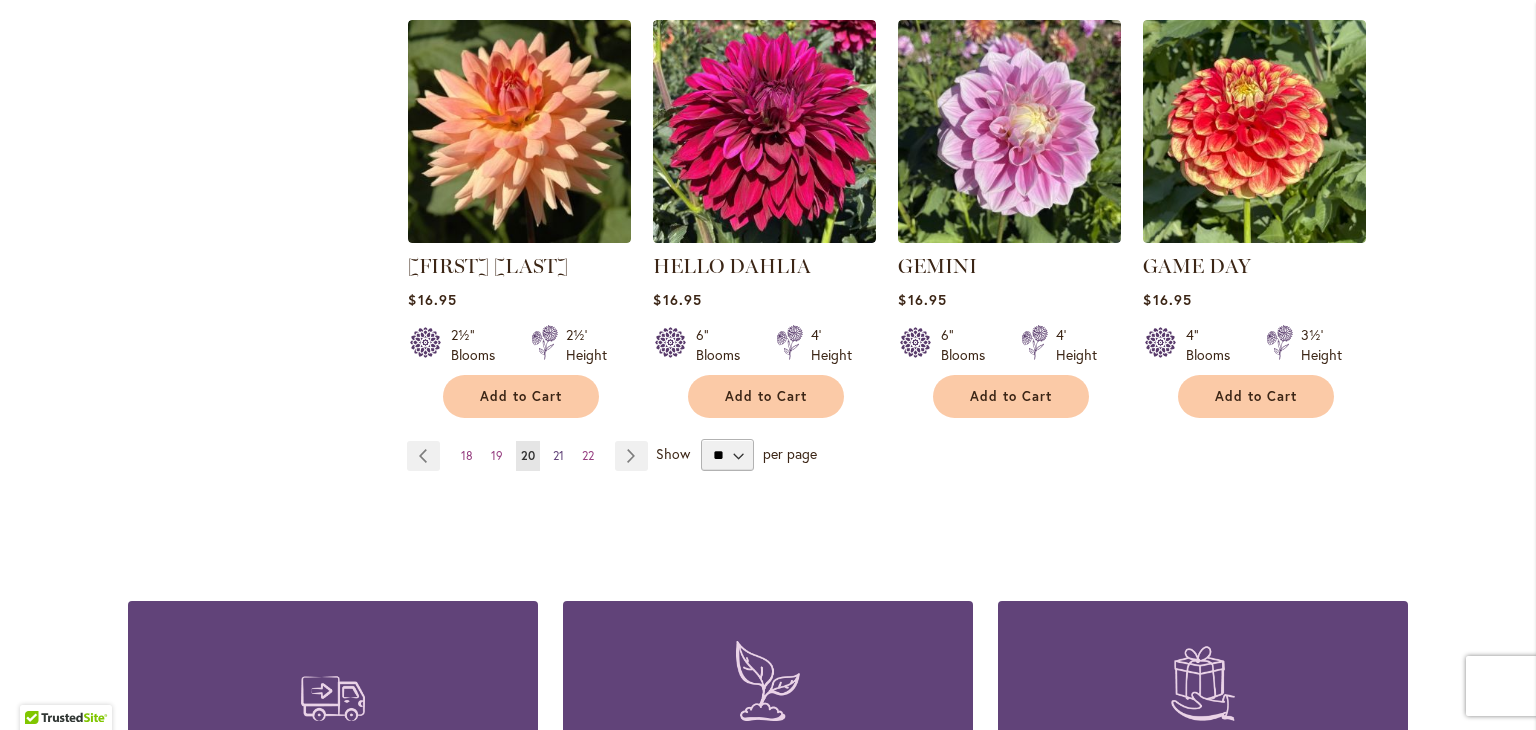 click on "21" at bounding box center [558, 455] 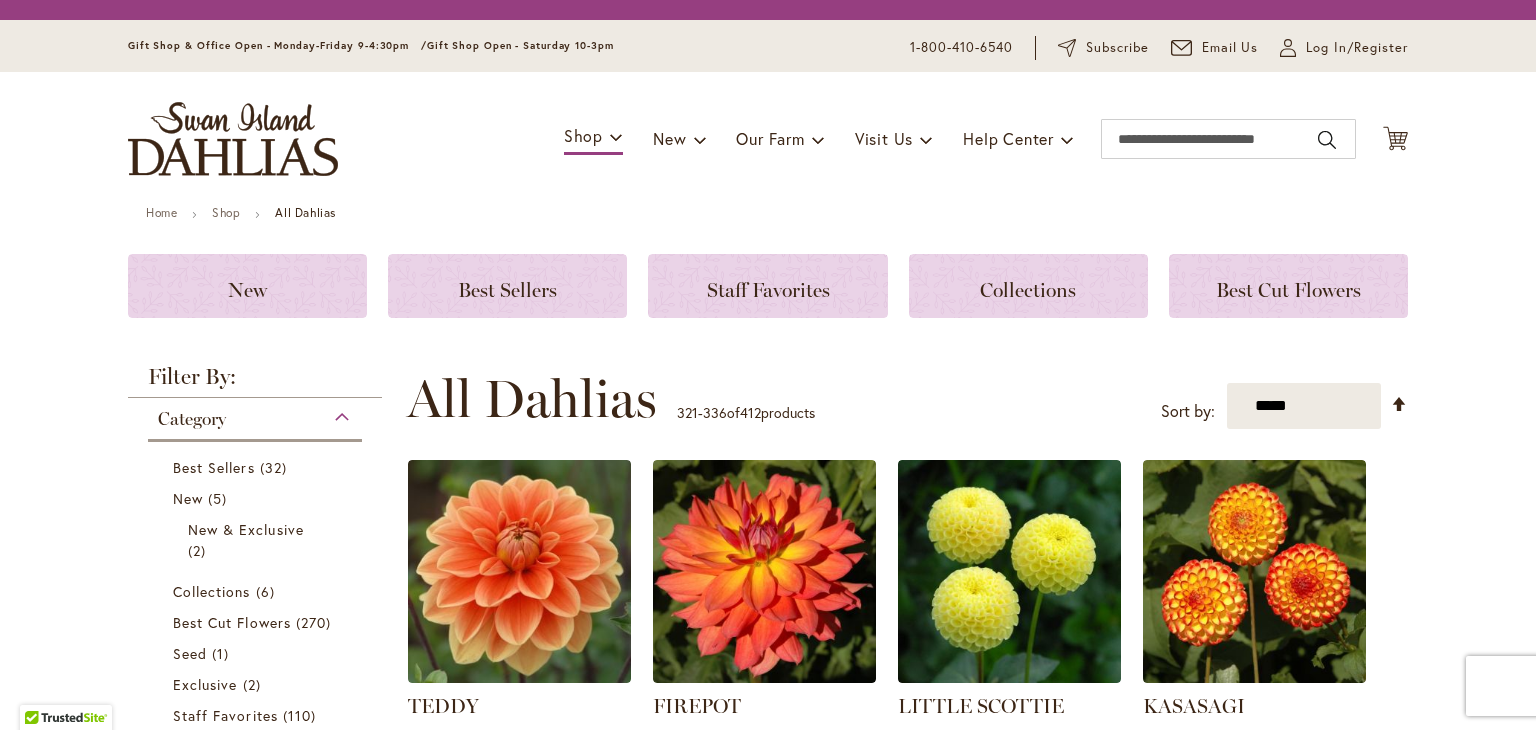 scroll, scrollTop: 0, scrollLeft: 0, axis: both 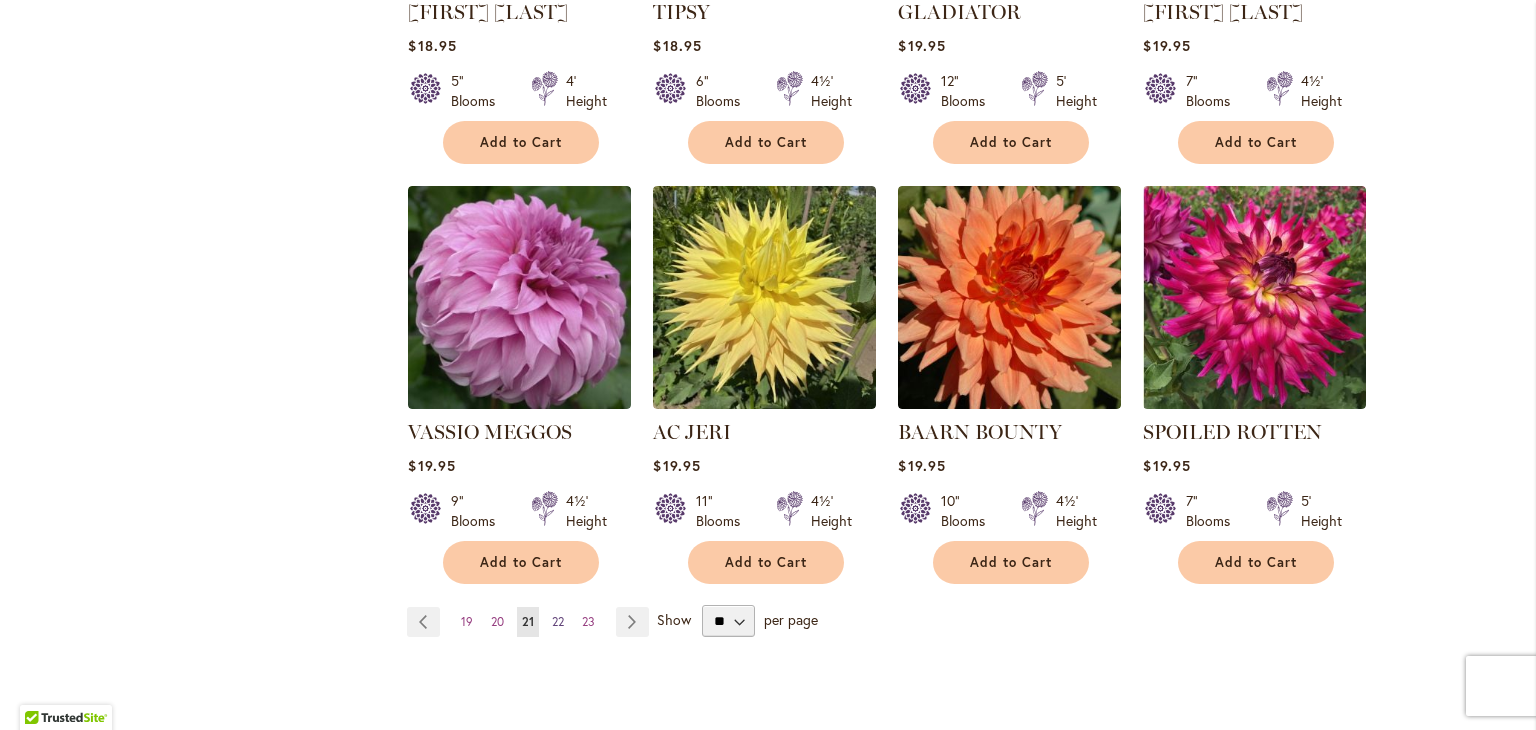 click on "22" at bounding box center (558, 621) 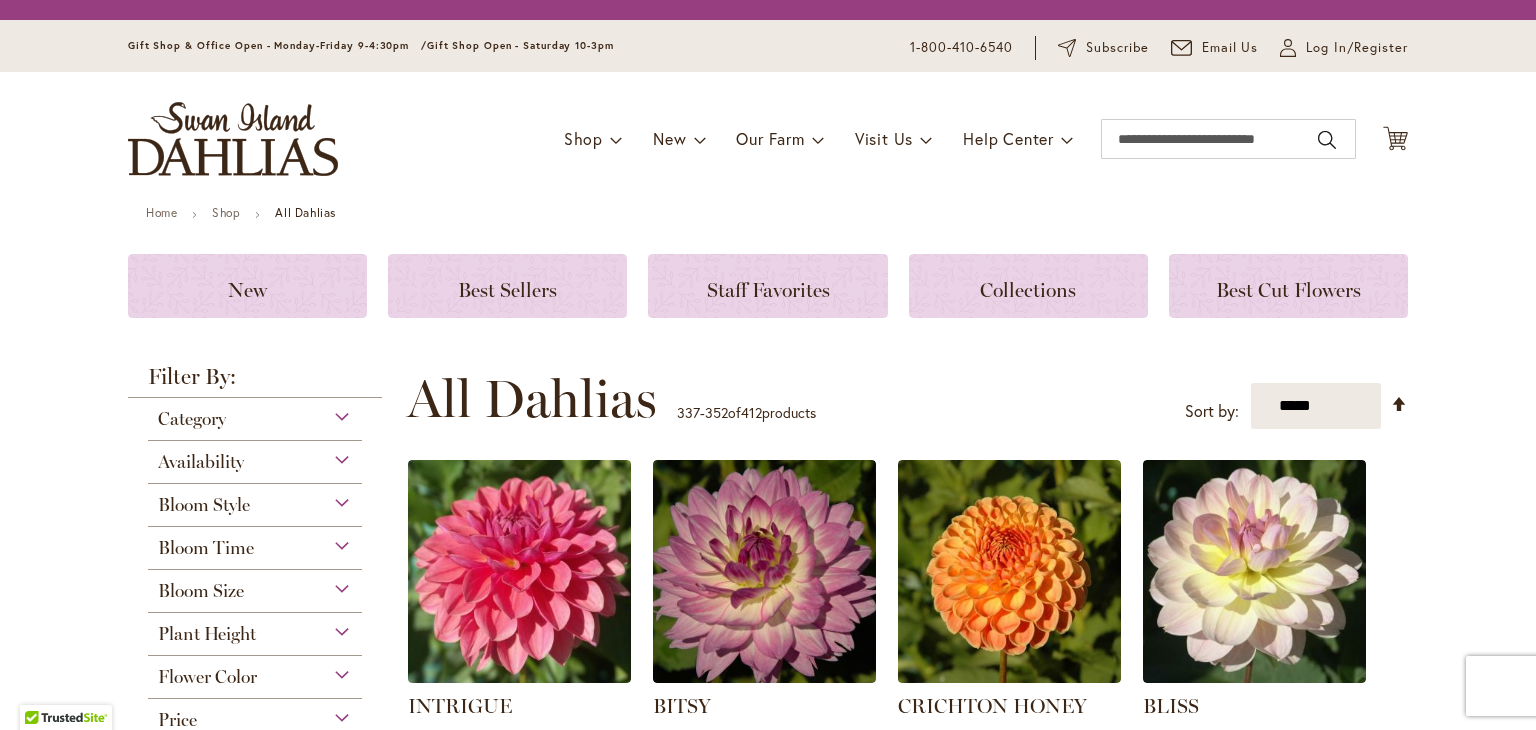 scroll, scrollTop: 0, scrollLeft: 0, axis: both 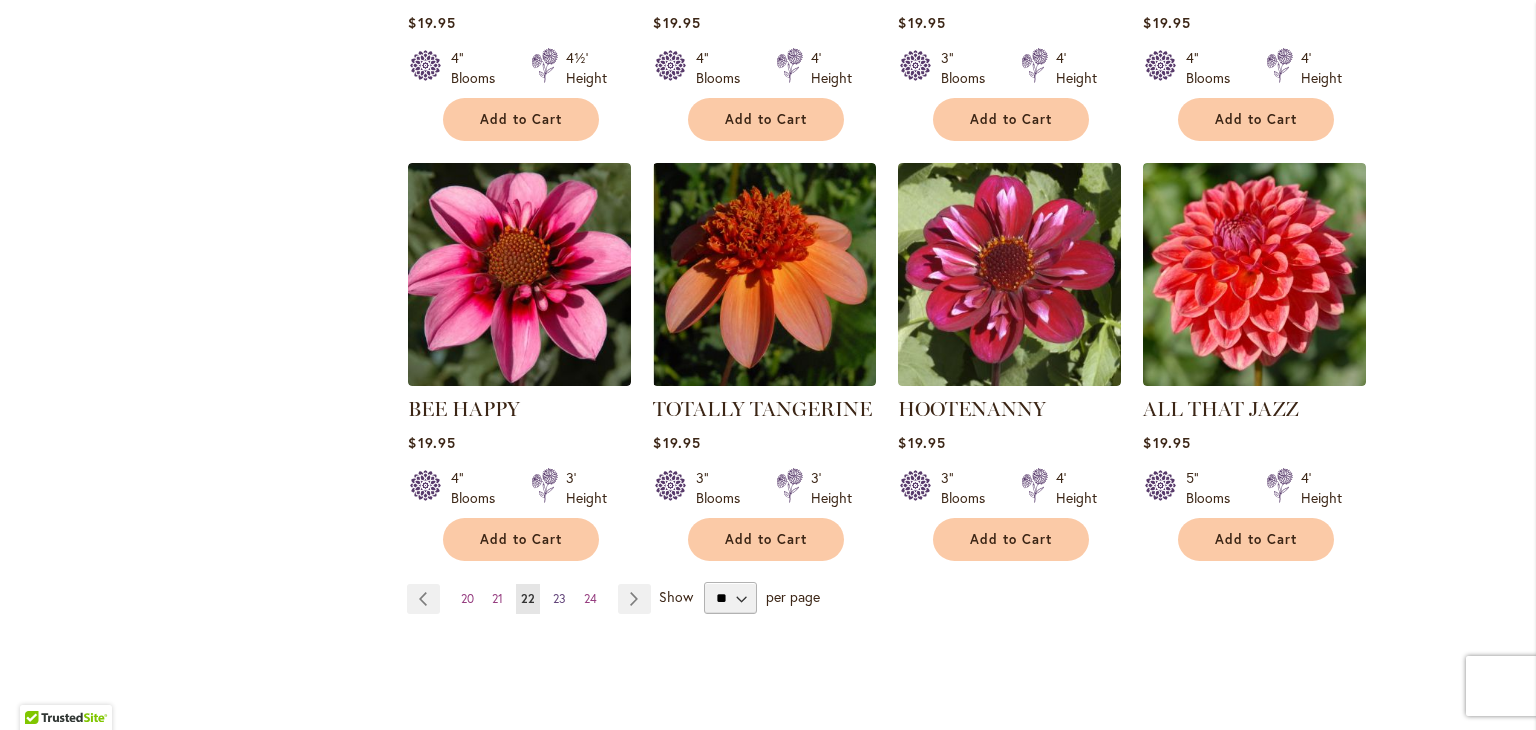 click on "23" at bounding box center [559, 598] 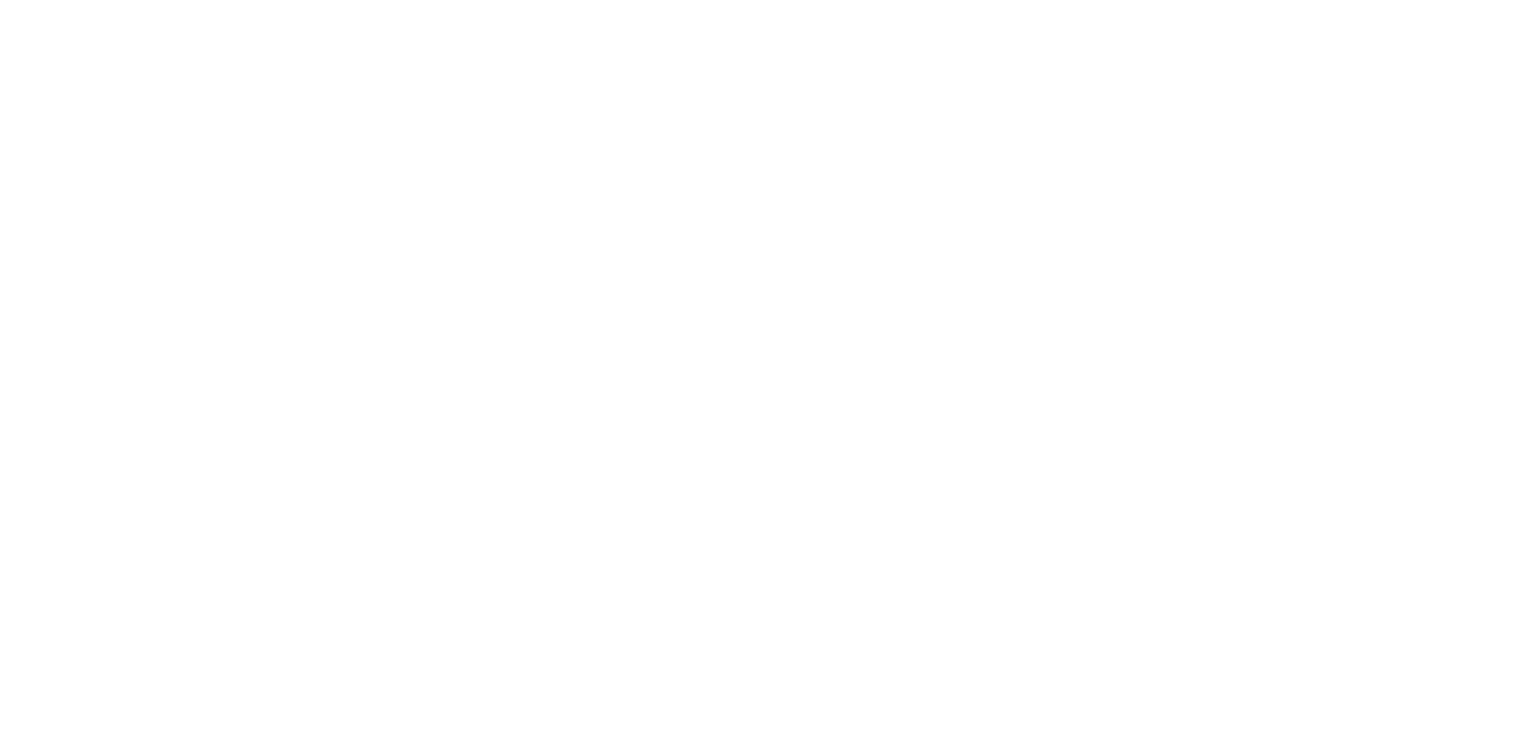 scroll, scrollTop: 0, scrollLeft: 0, axis: both 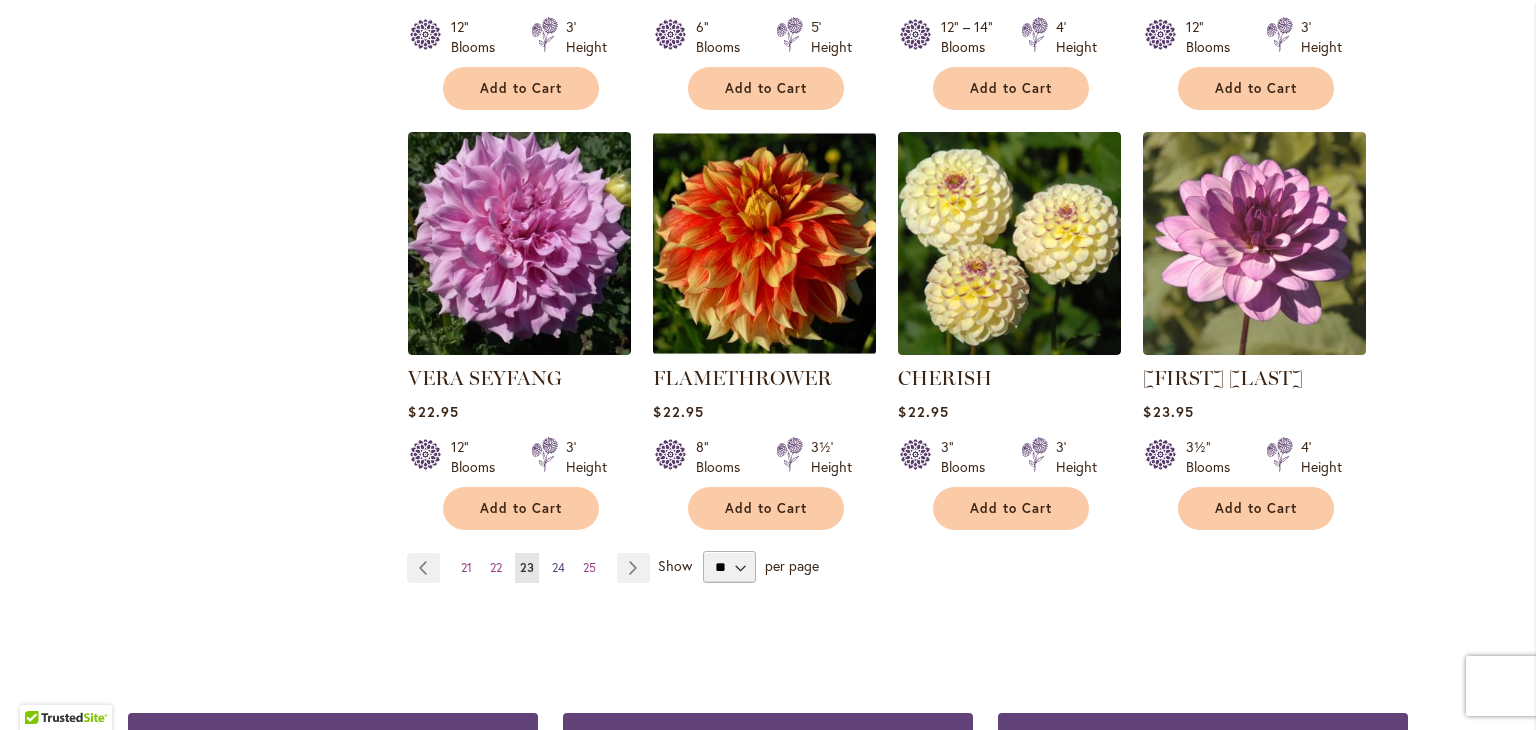 click on "24" at bounding box center (558, 567) 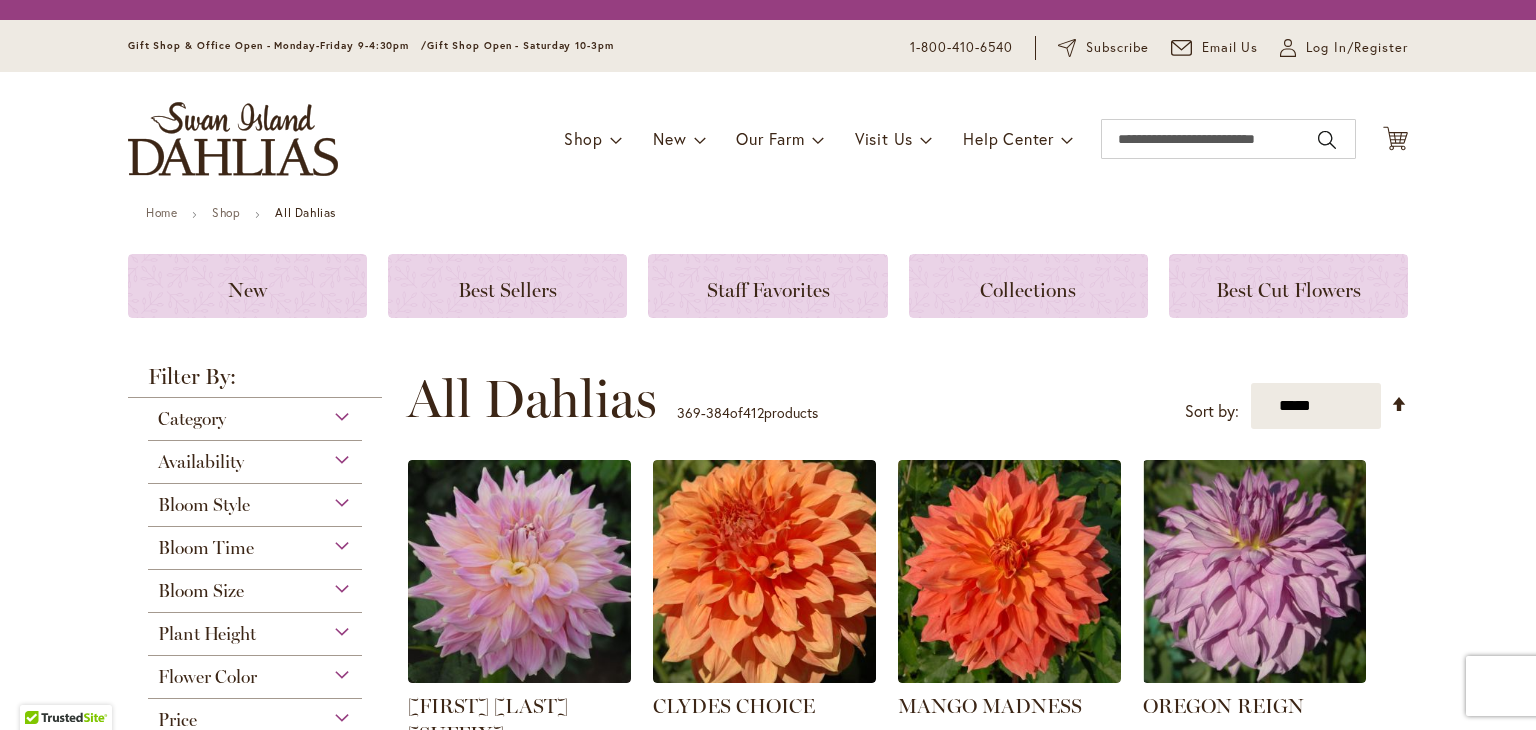 scroll, scrollTop: 0, scrollLeft: 0, axis: both 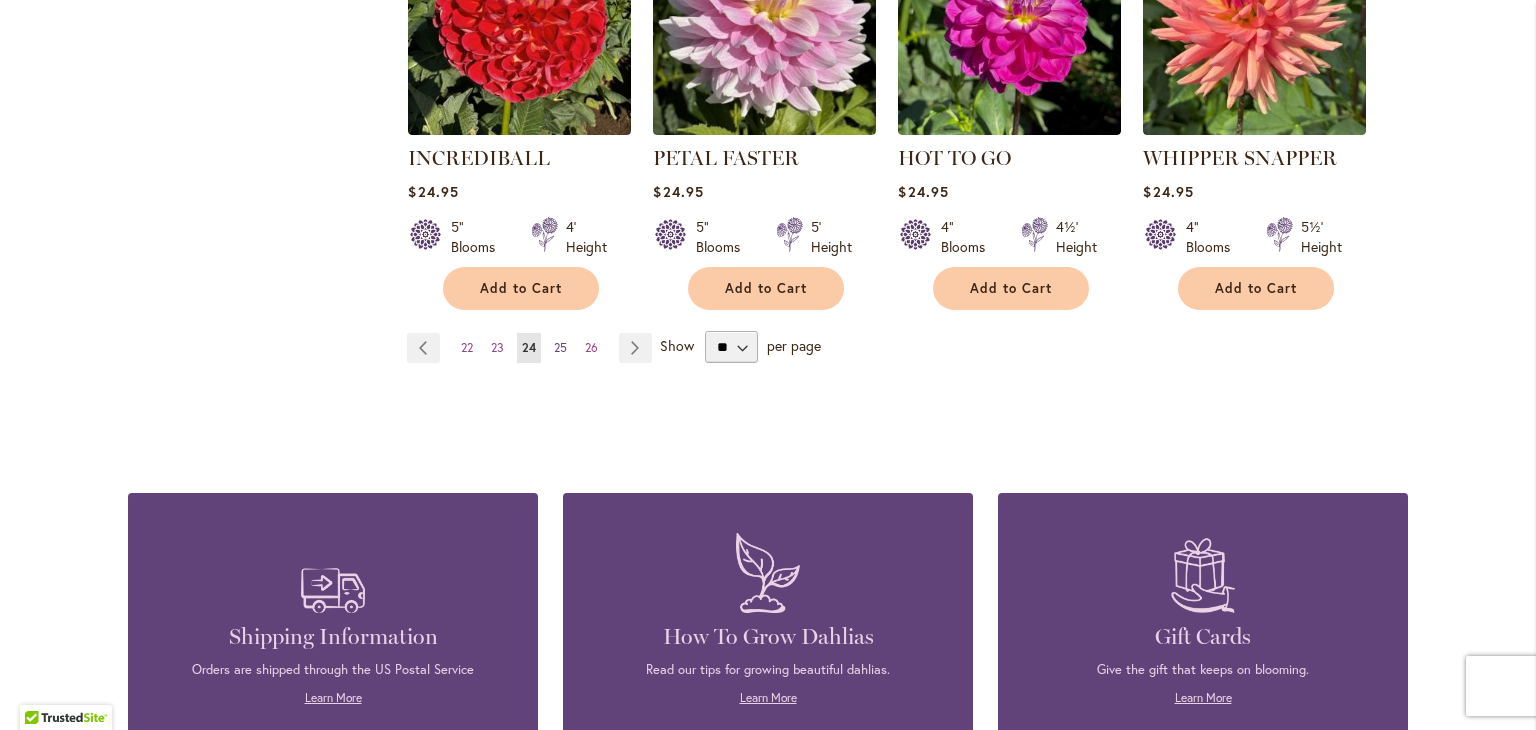 click on "25" at bounding box center [560, 347] 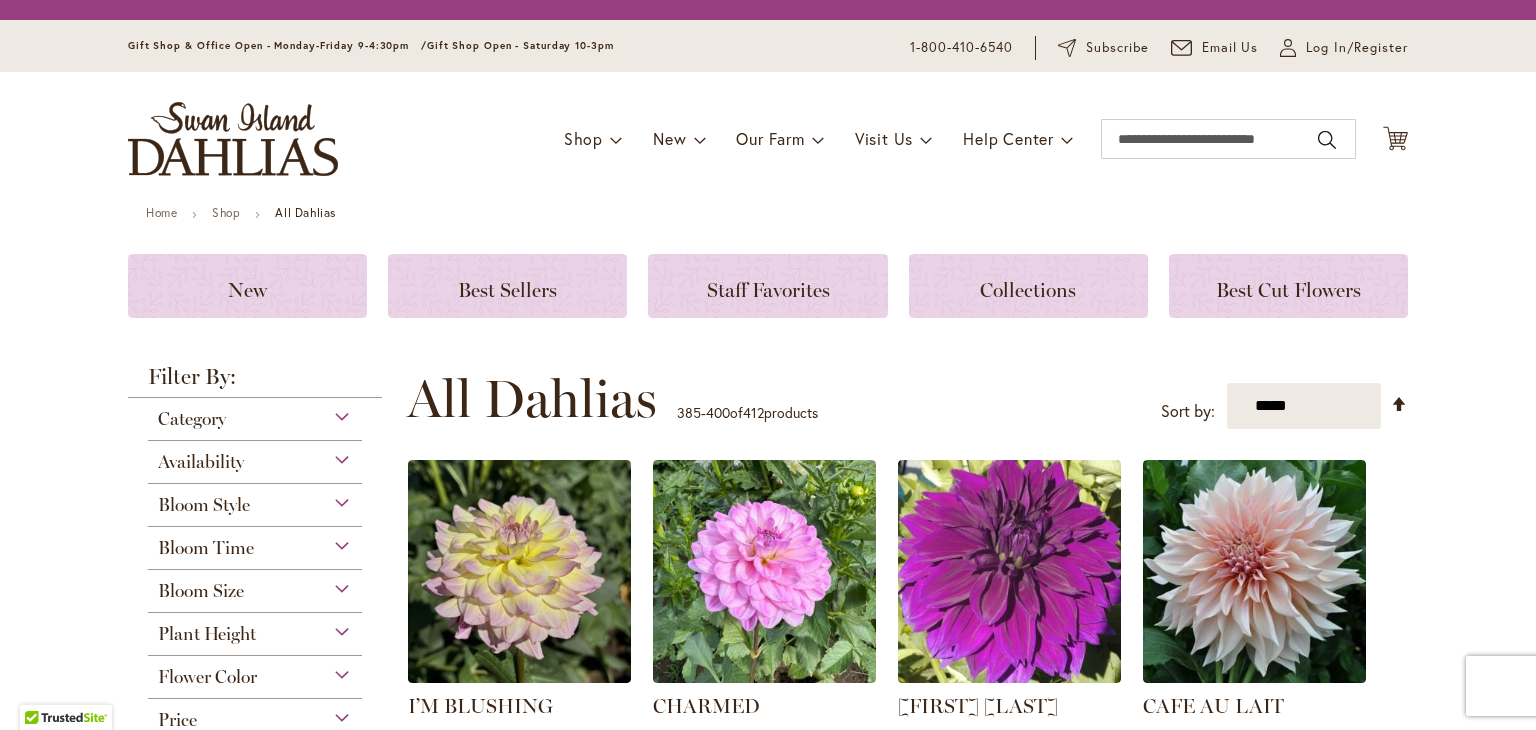 scroll, scrollTop: 0, scrollLeft: 0, axis: both 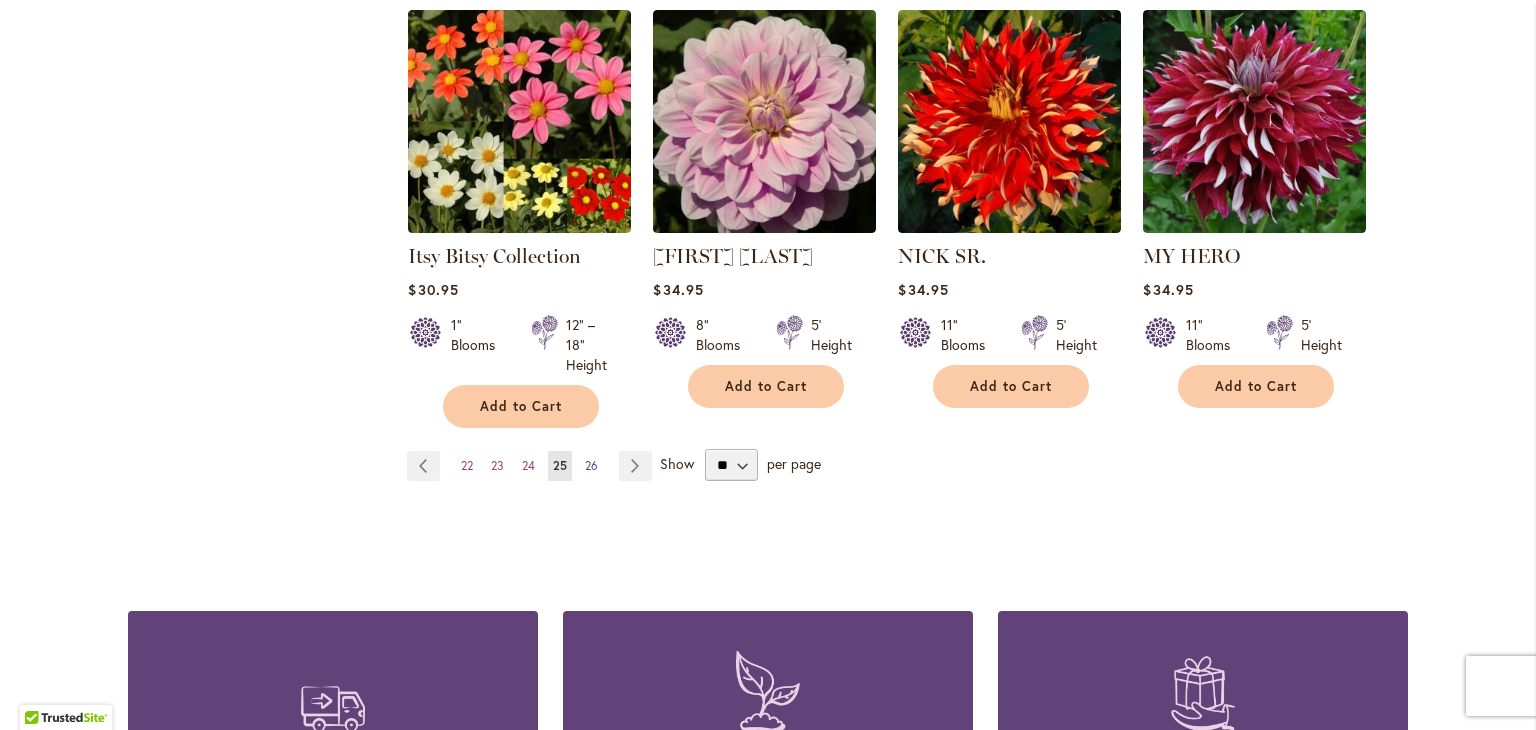 click on "26" at bounding box center (591, 465) 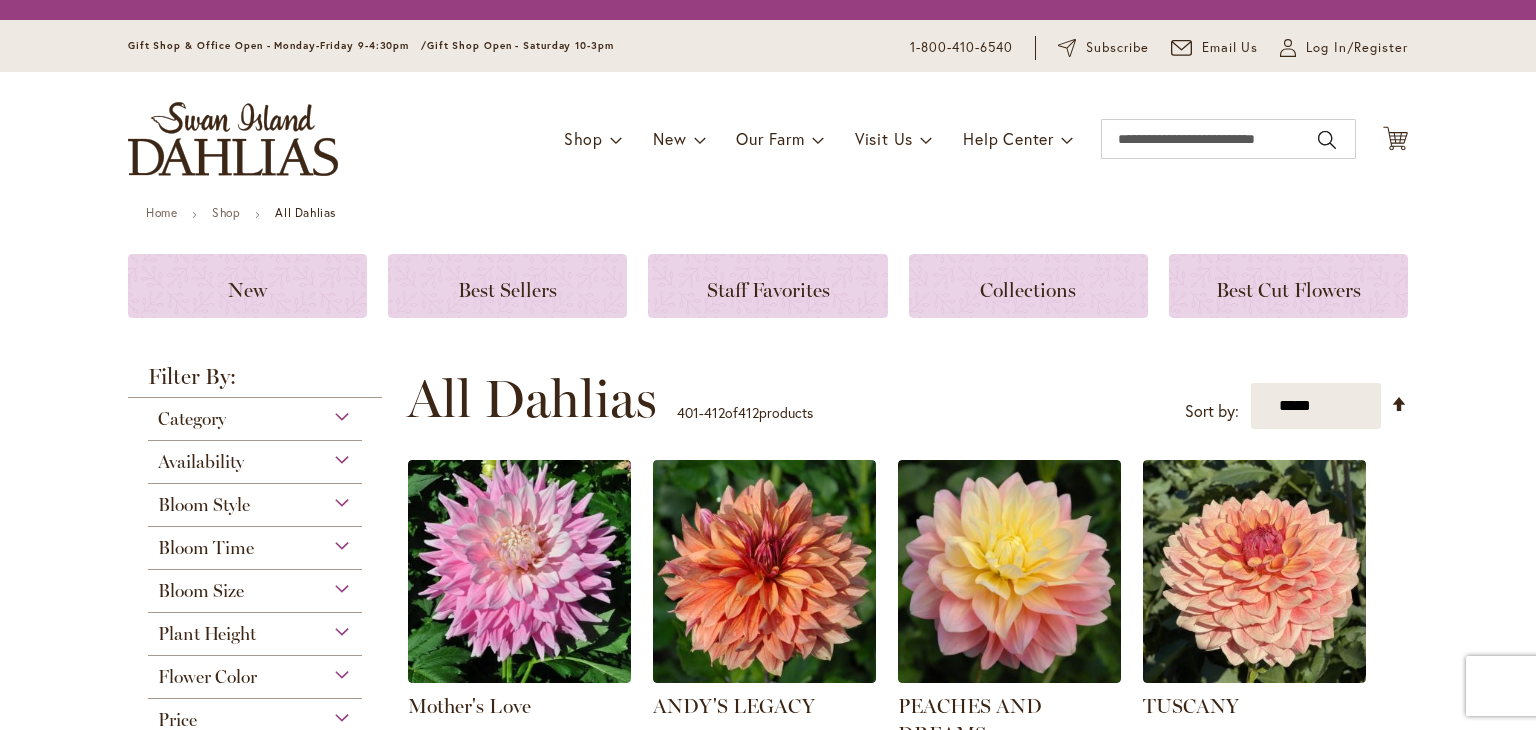 scroll, scrollTop: 0, scrollLeft: 0, axis: both 